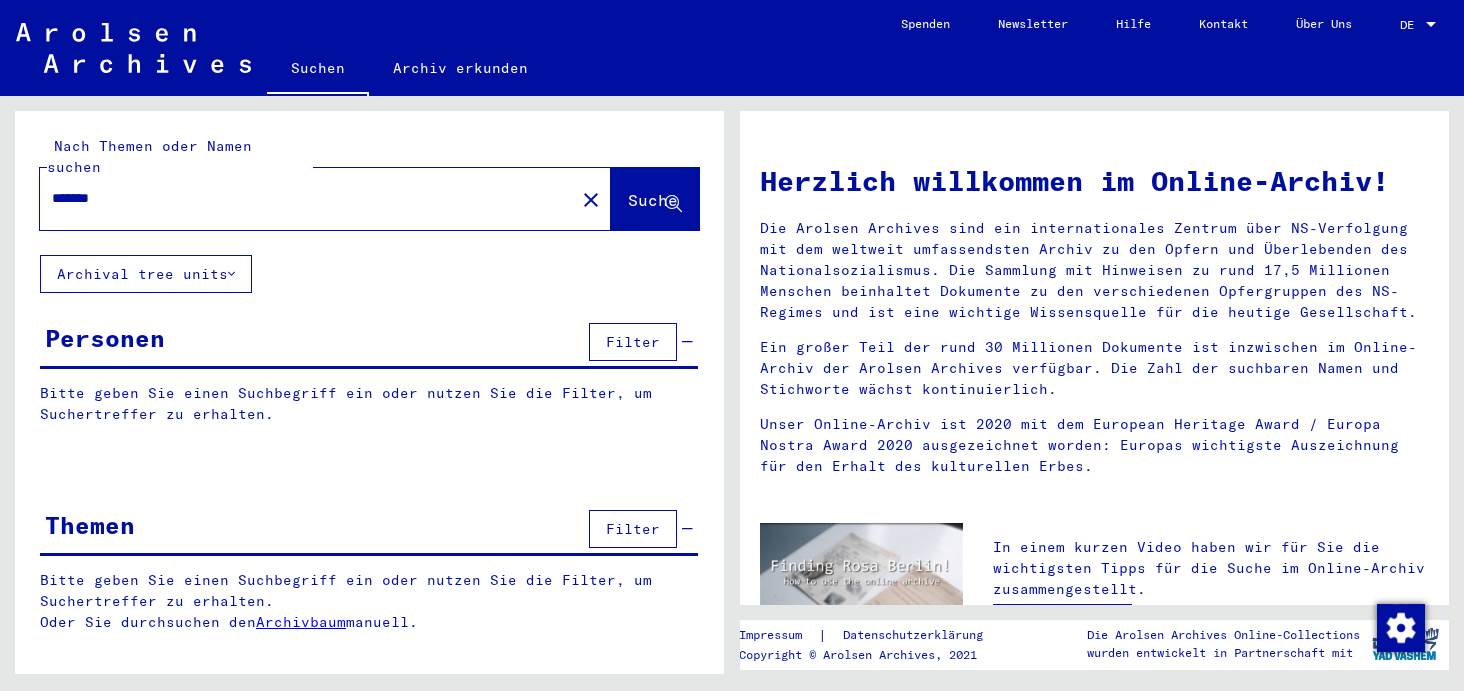 scroll, scrollTop: 0, scrollLeft: 0, axis: both 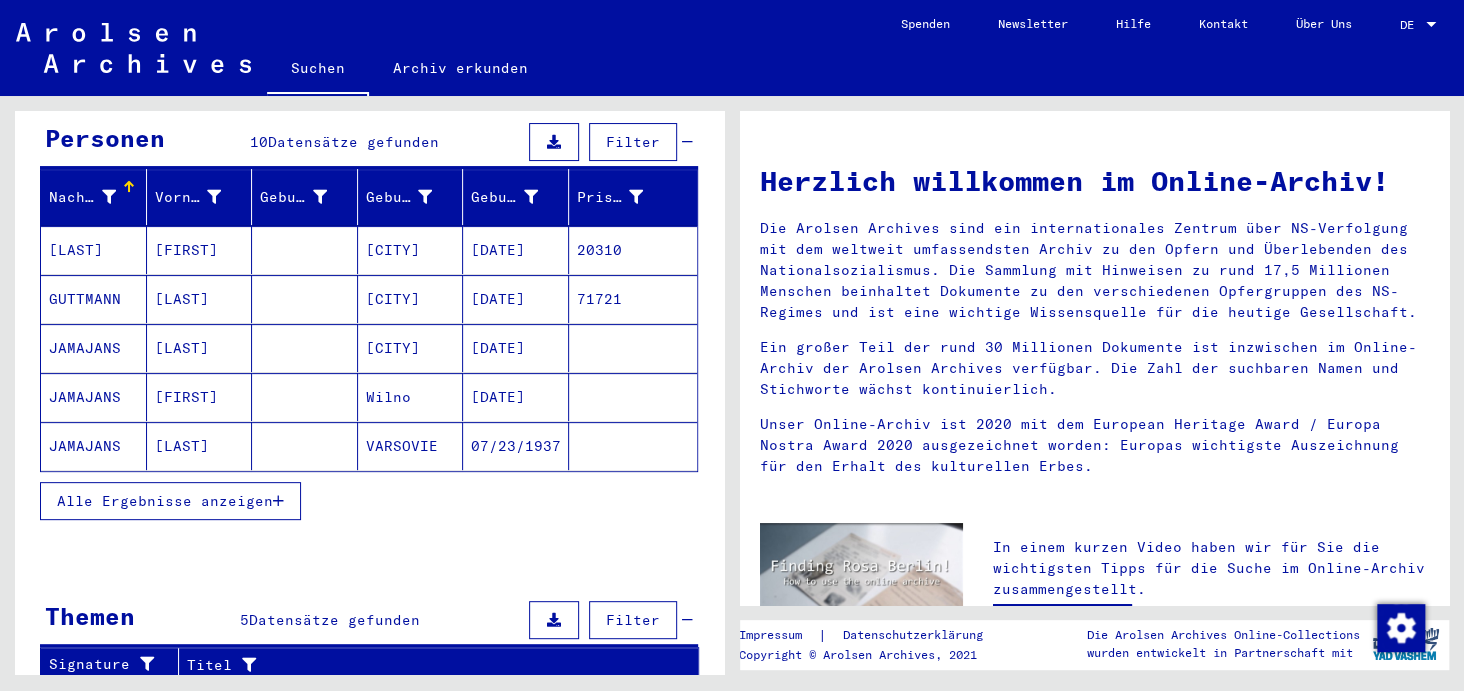 click on "Alle Ergebnisse anzeigen" at bounding box center (165, 501) 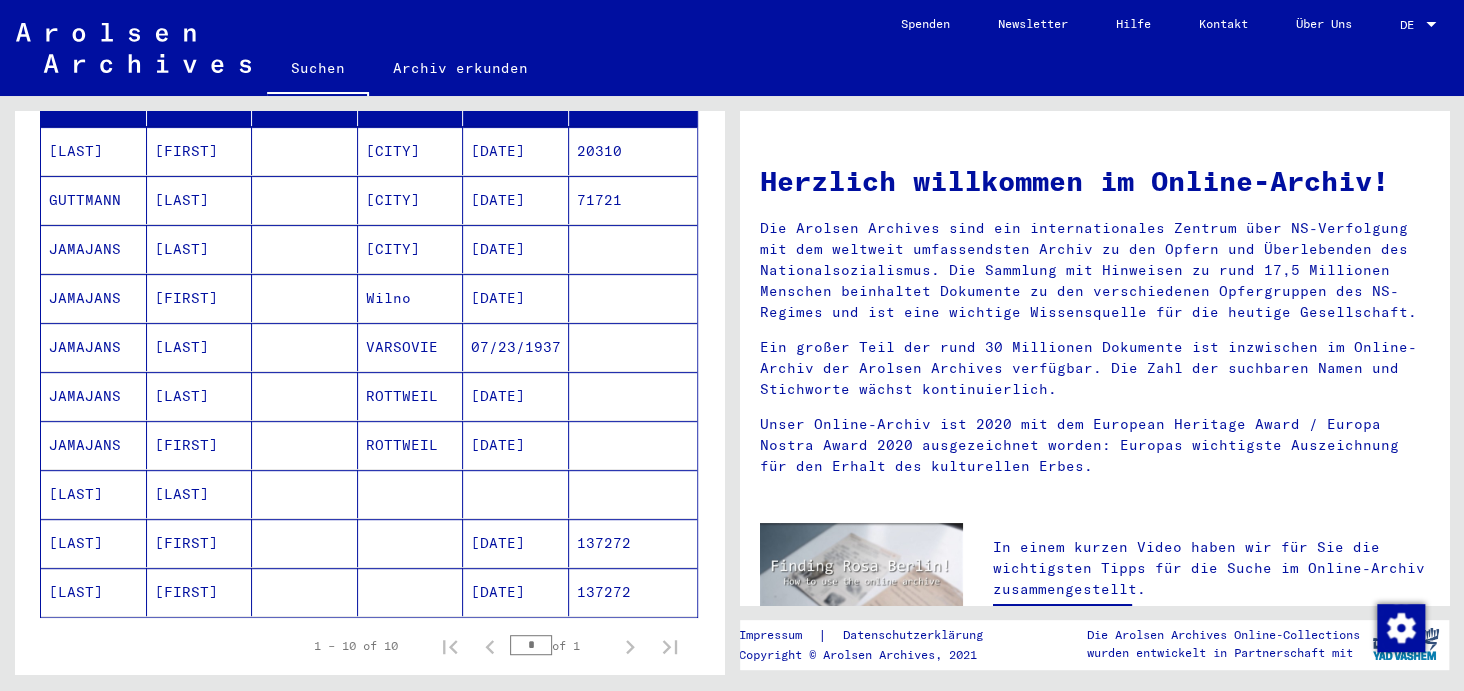 scroll, scrollTop: 300, scrollLeft: 0, axis: vertical 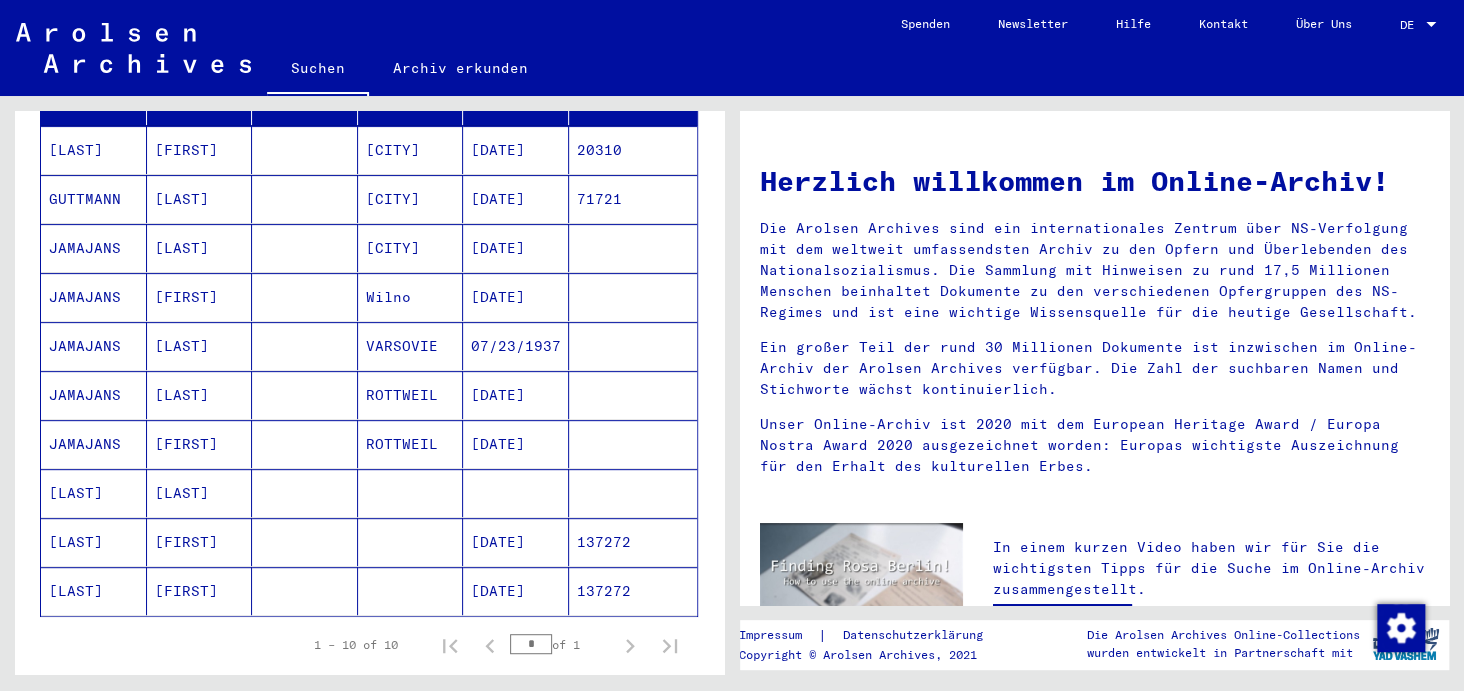 click on "[LAST]" at bounding box center (94, 591) 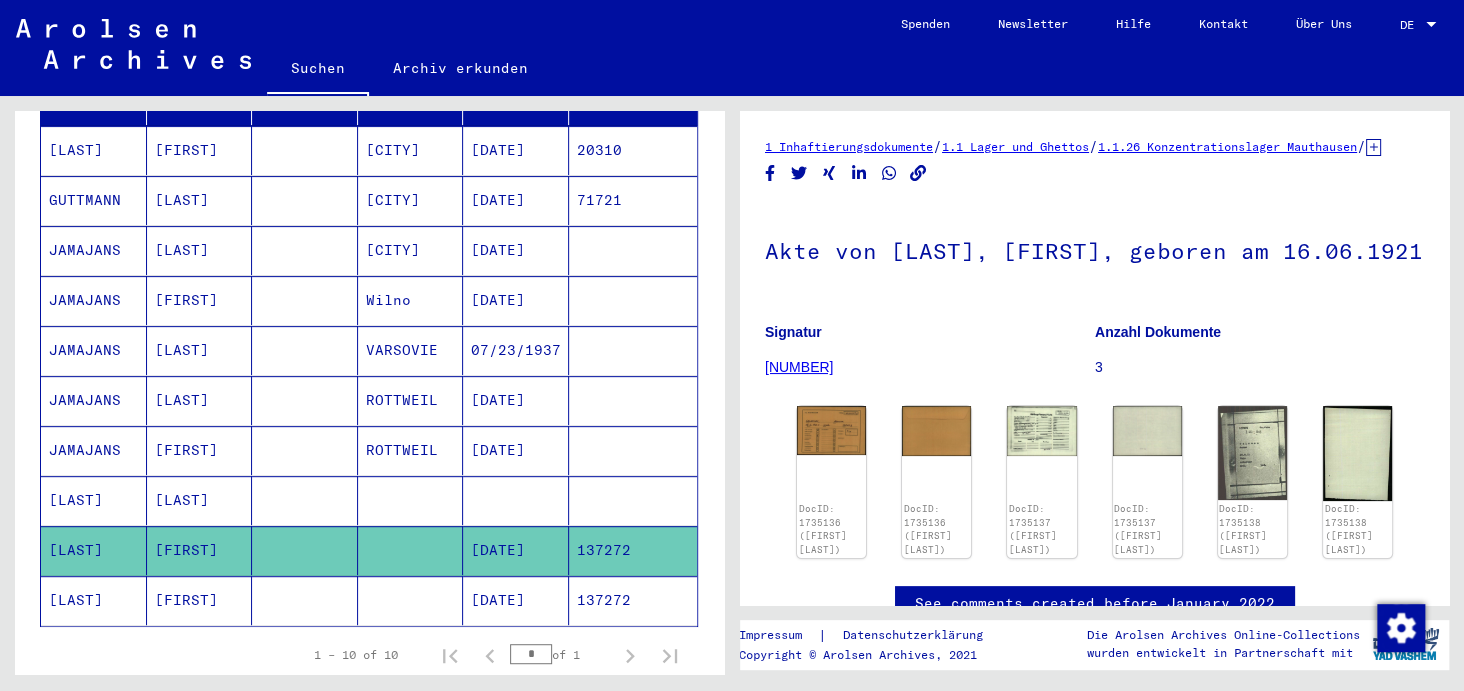 scroll, scrollTop: 0, scrollLeft: 0, axis: both 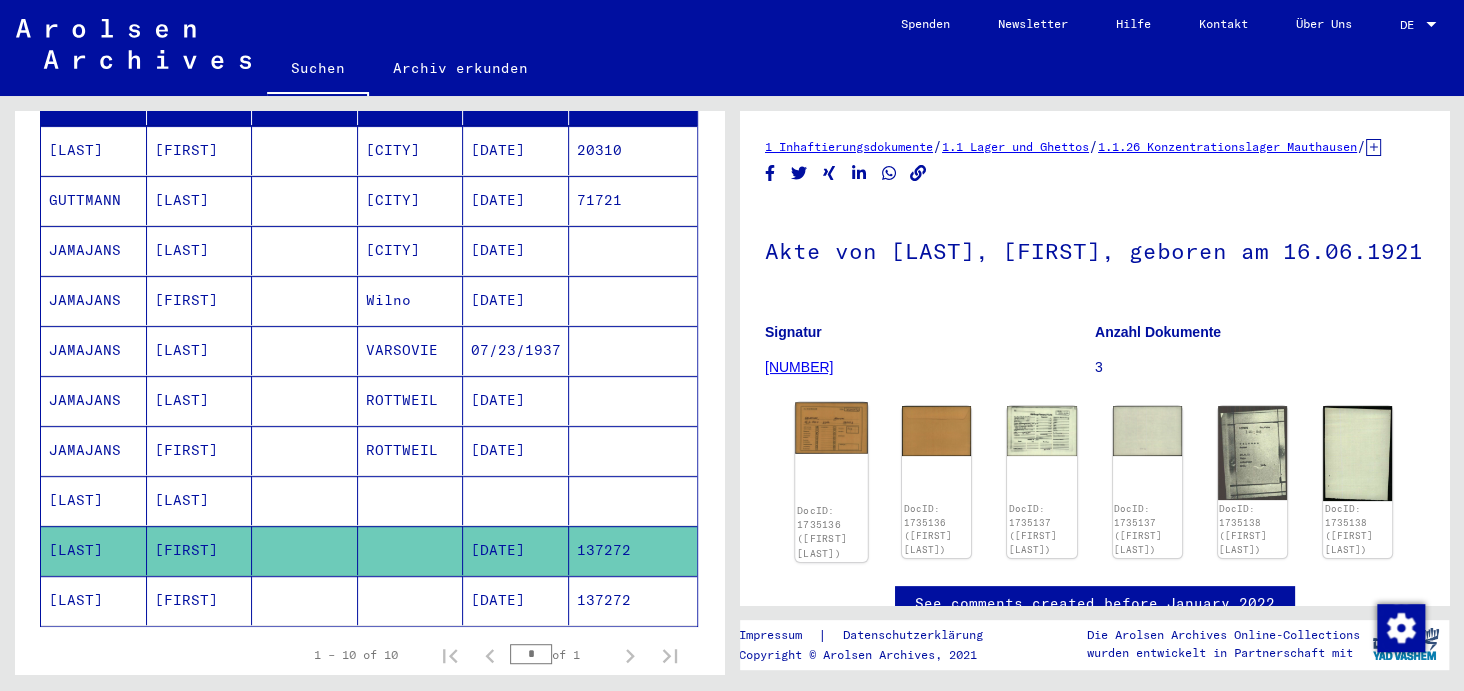 click 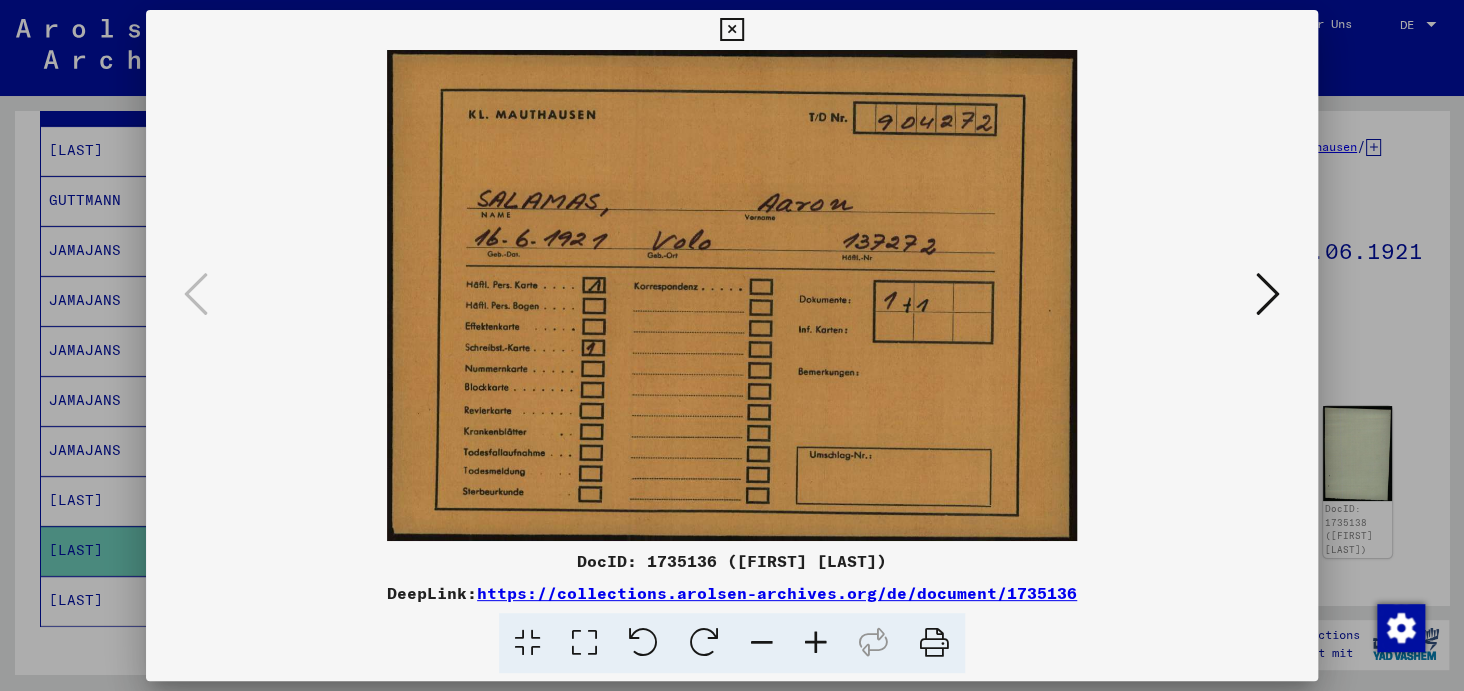 click at bounding box center [1268, 294] 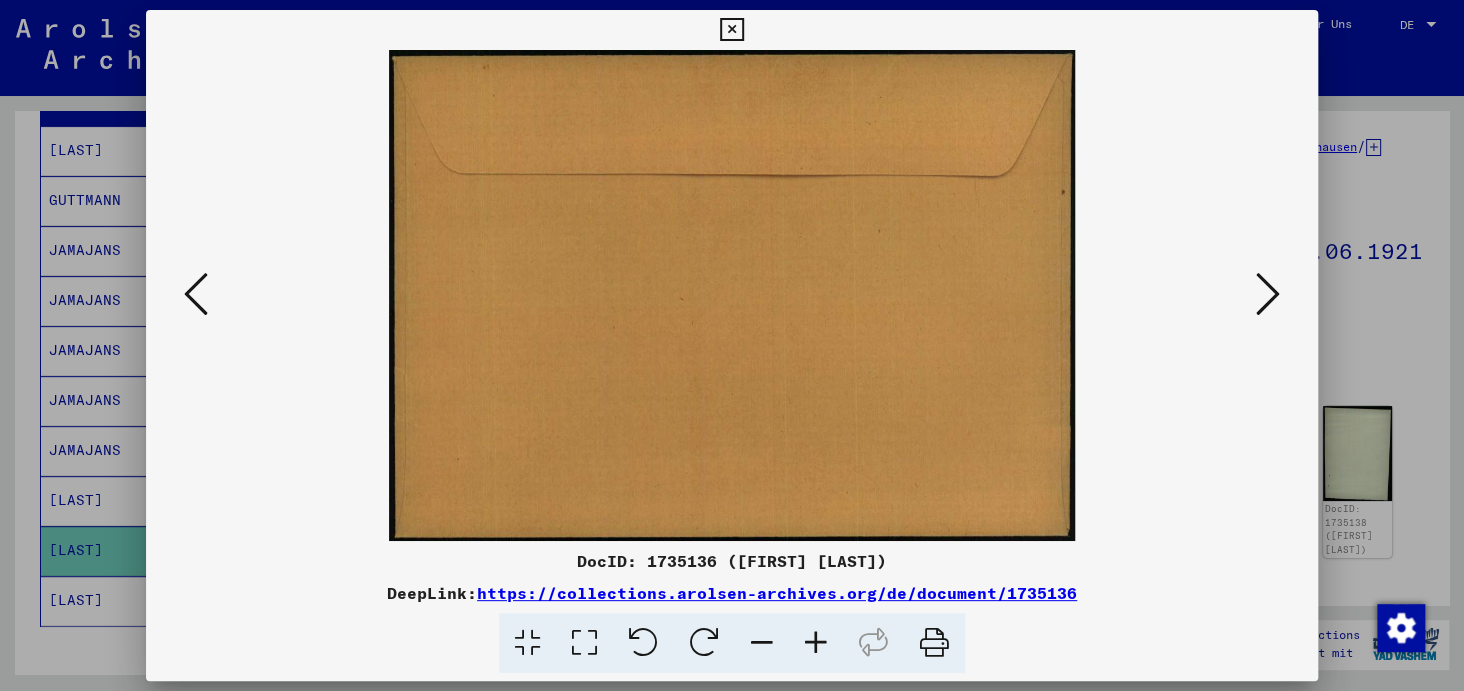 click at bounding box center [1268, 294] 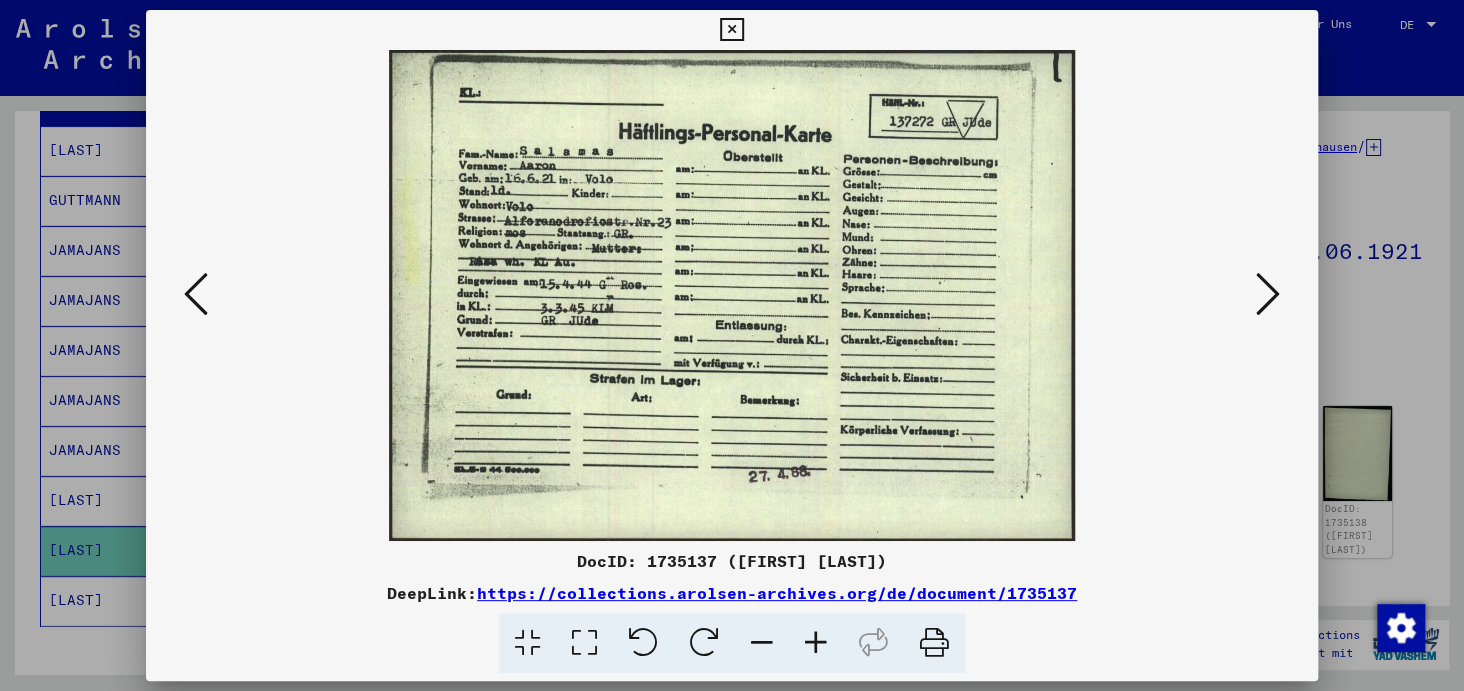 click at bounding box center [816, 643] 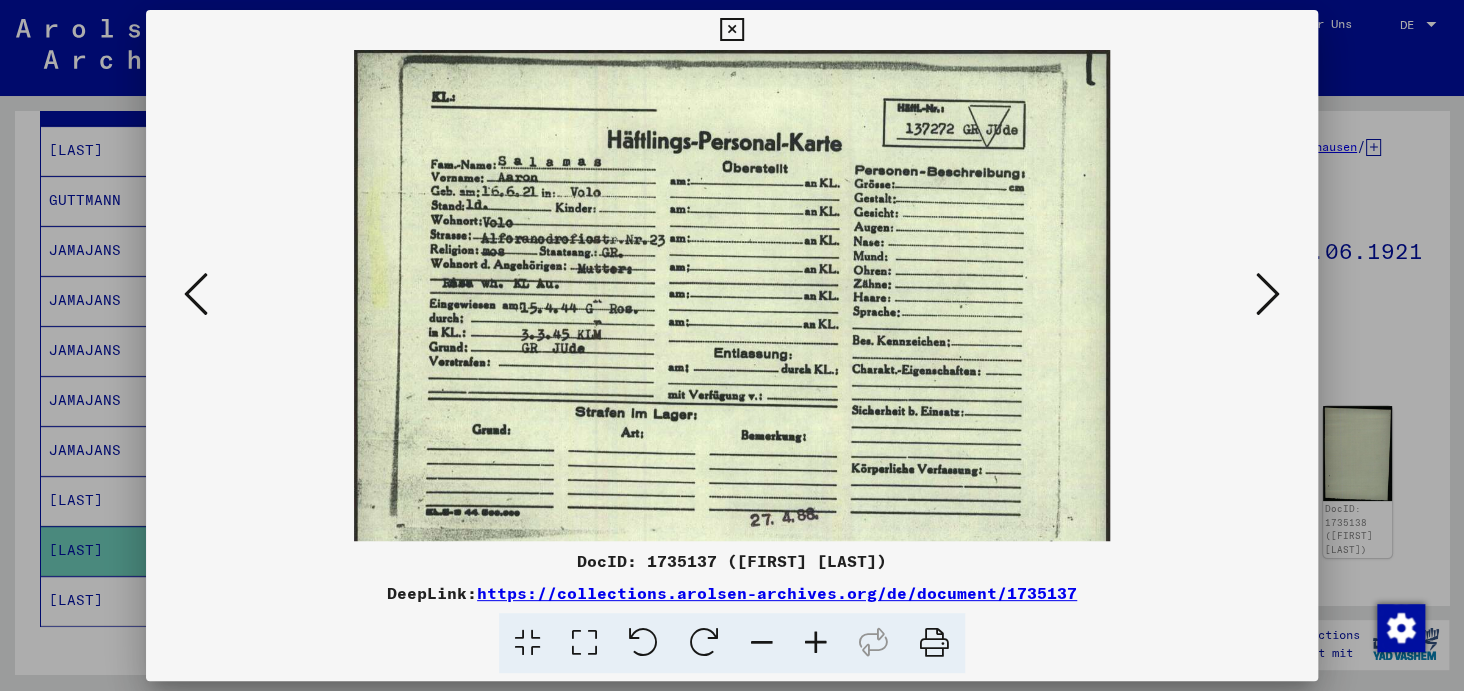 click at bounding box center (816, 643) 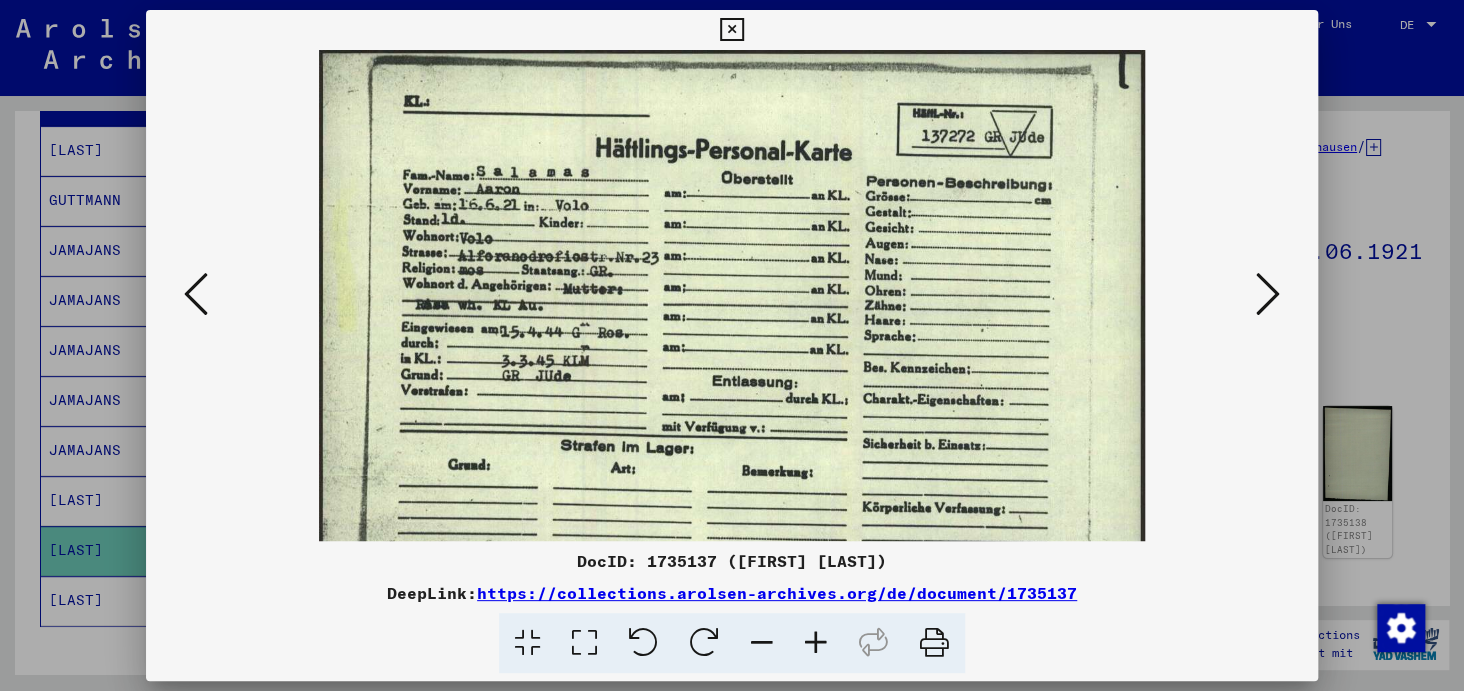 click at bounding box center [816, 643] 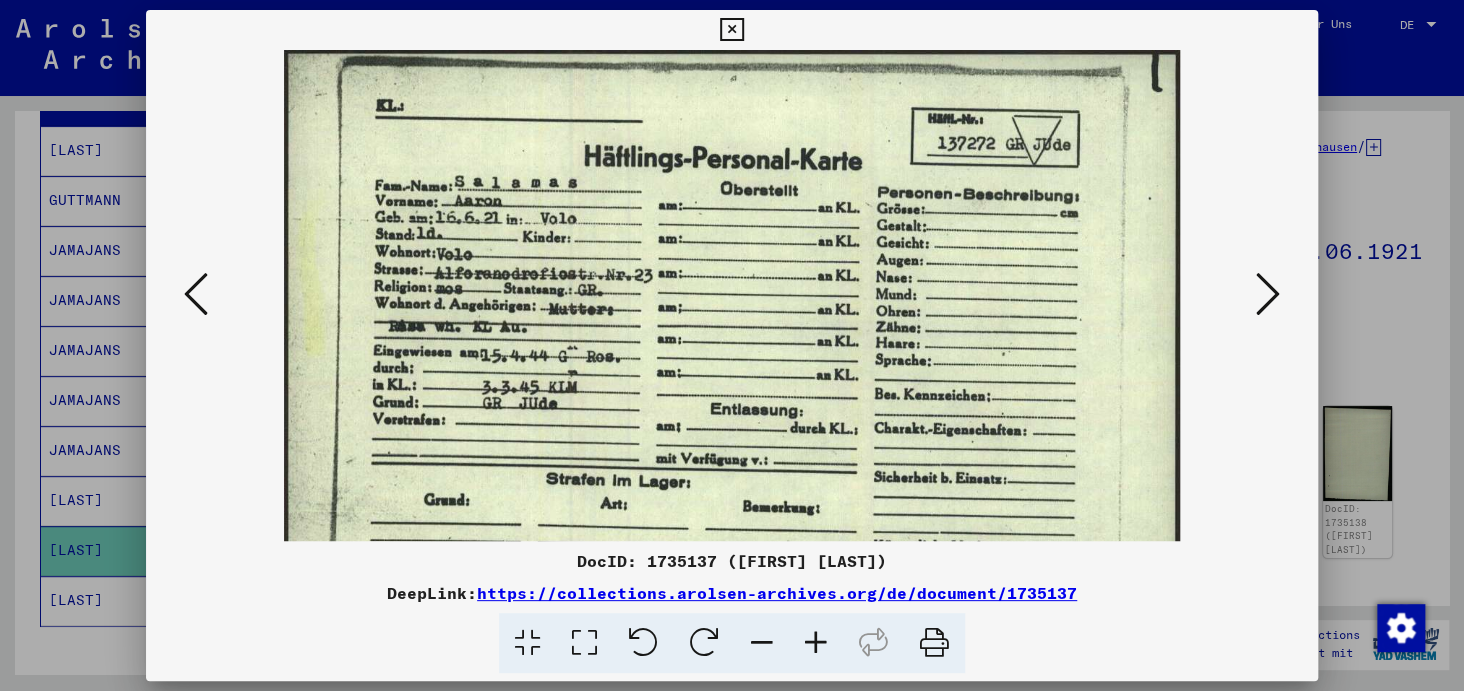 click at bounding box center (816, 643) 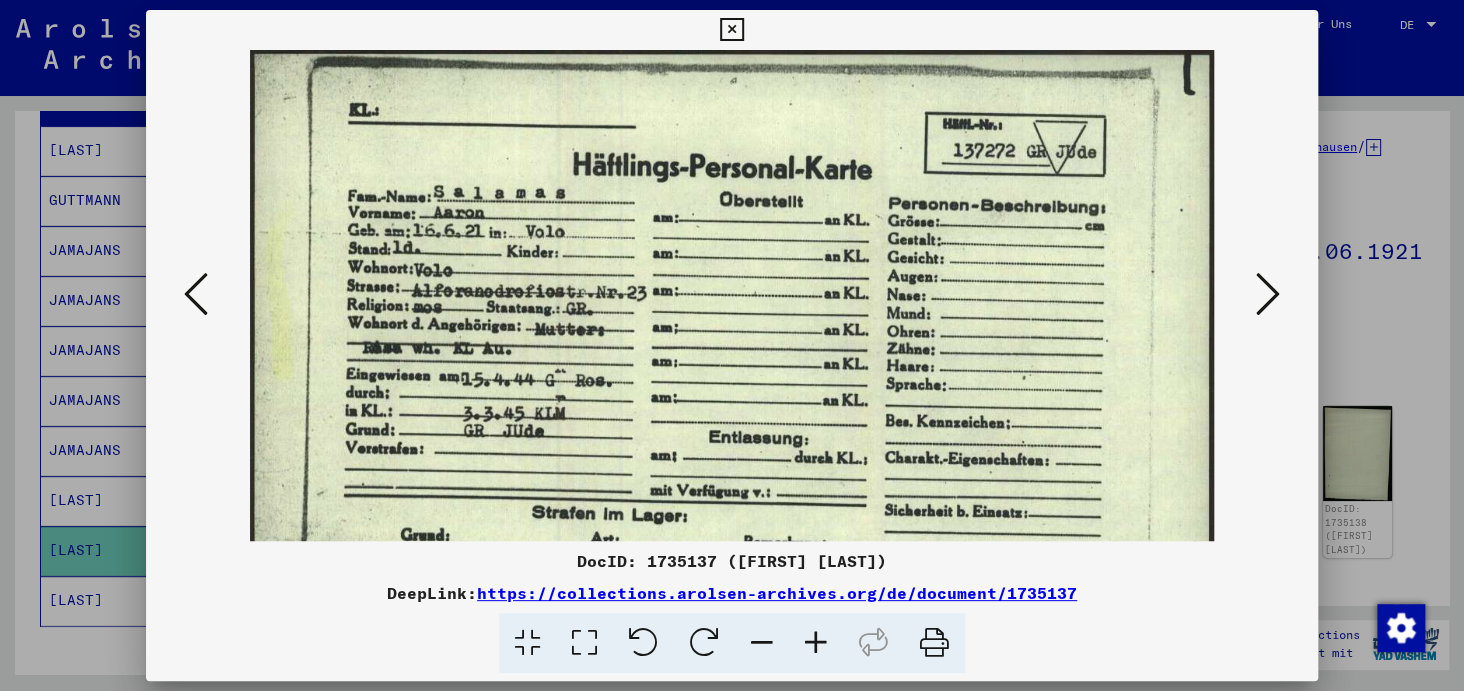 click at bounding box center (816, 643) 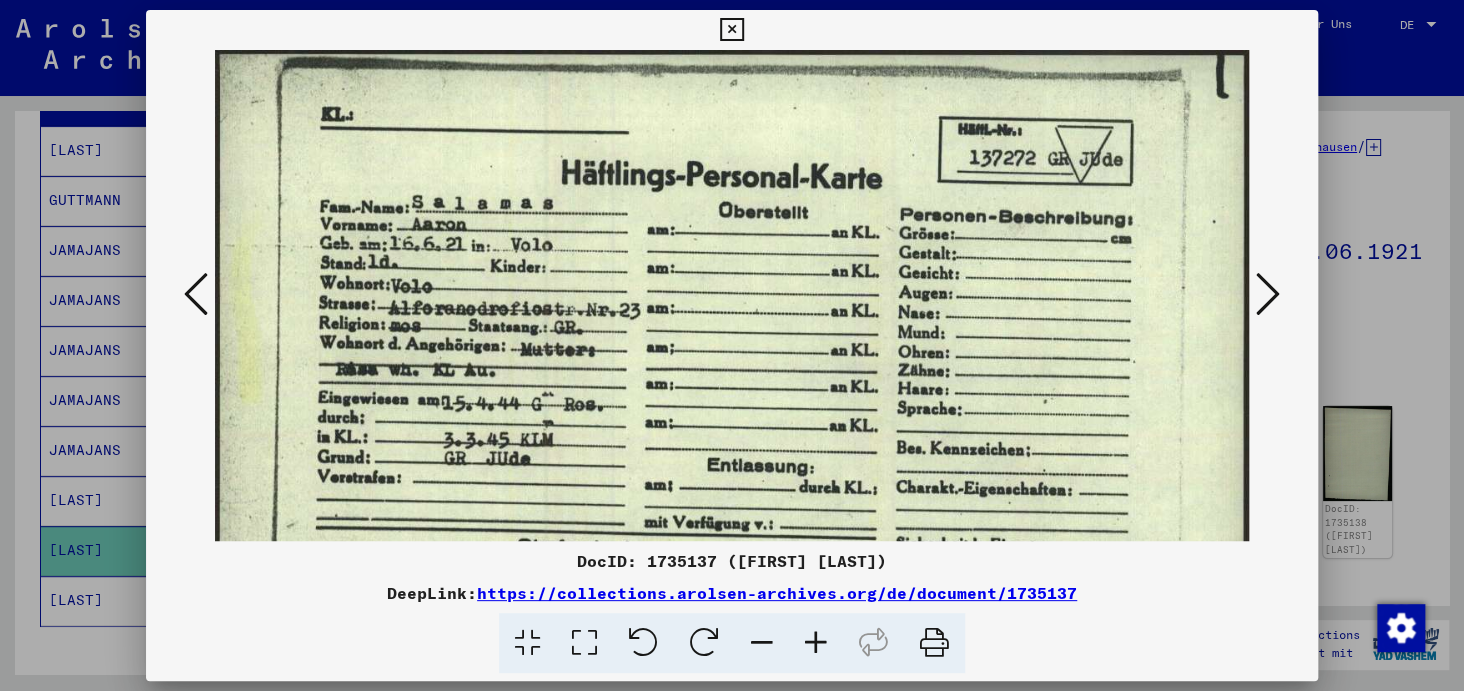 click at bounding box center (816, 643) 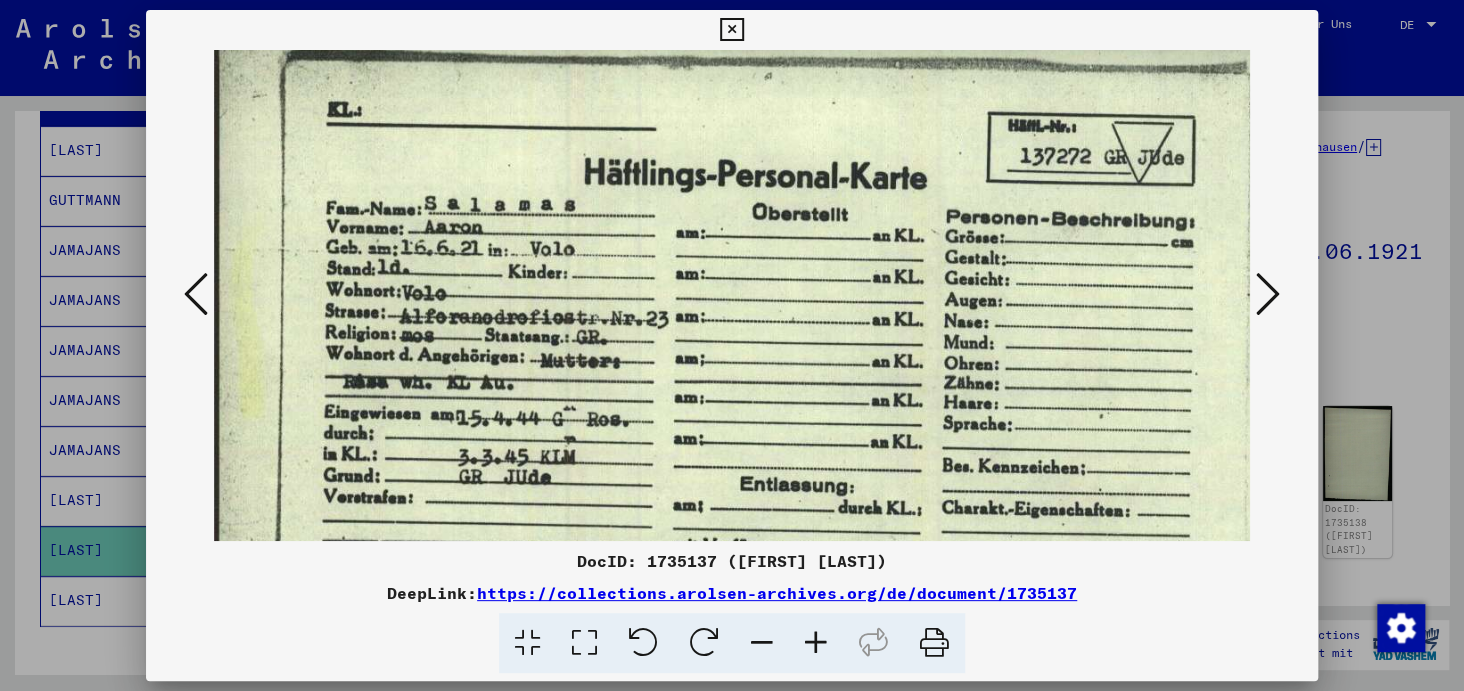 scroll, scrollTop: 9, scrollLeft: 0, axis: vertical 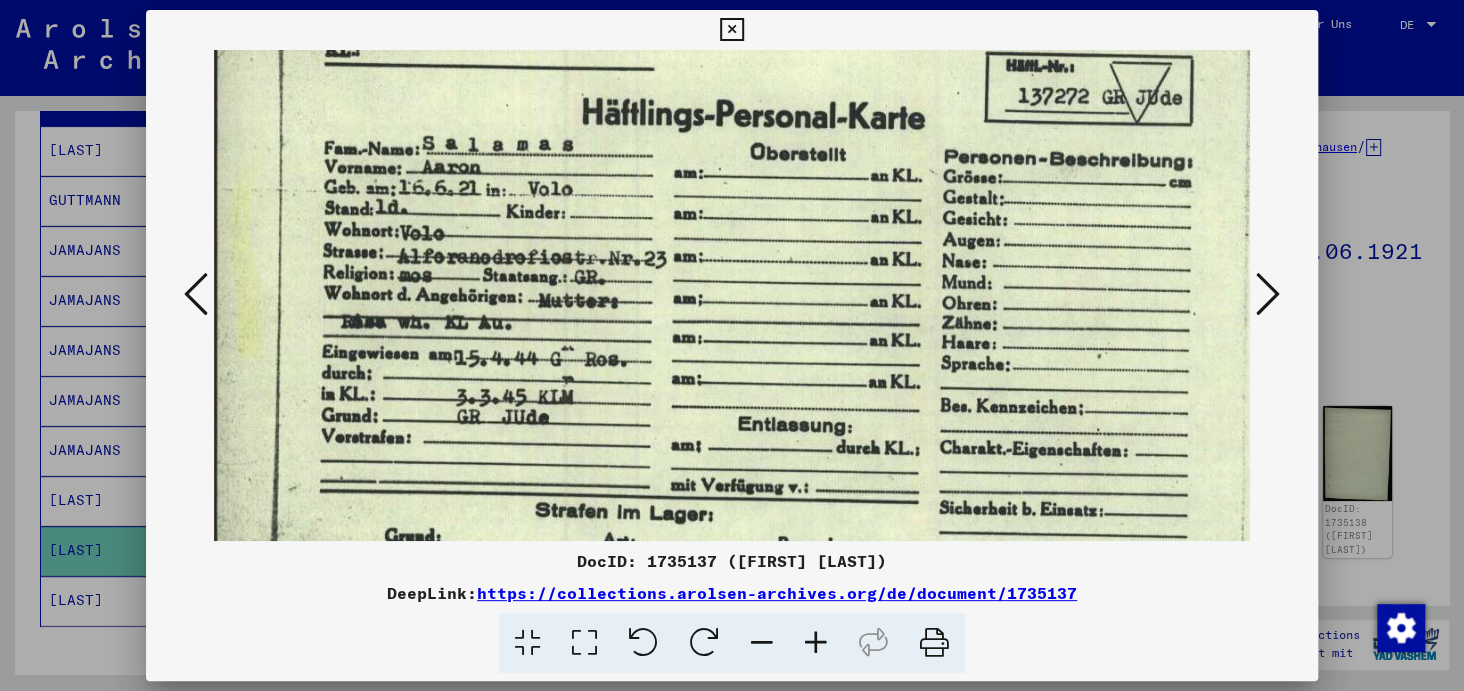 drag, startPoint x: 758, startPoint y: 392, endPoint x: 758, endPoint y: 333, distance: 59 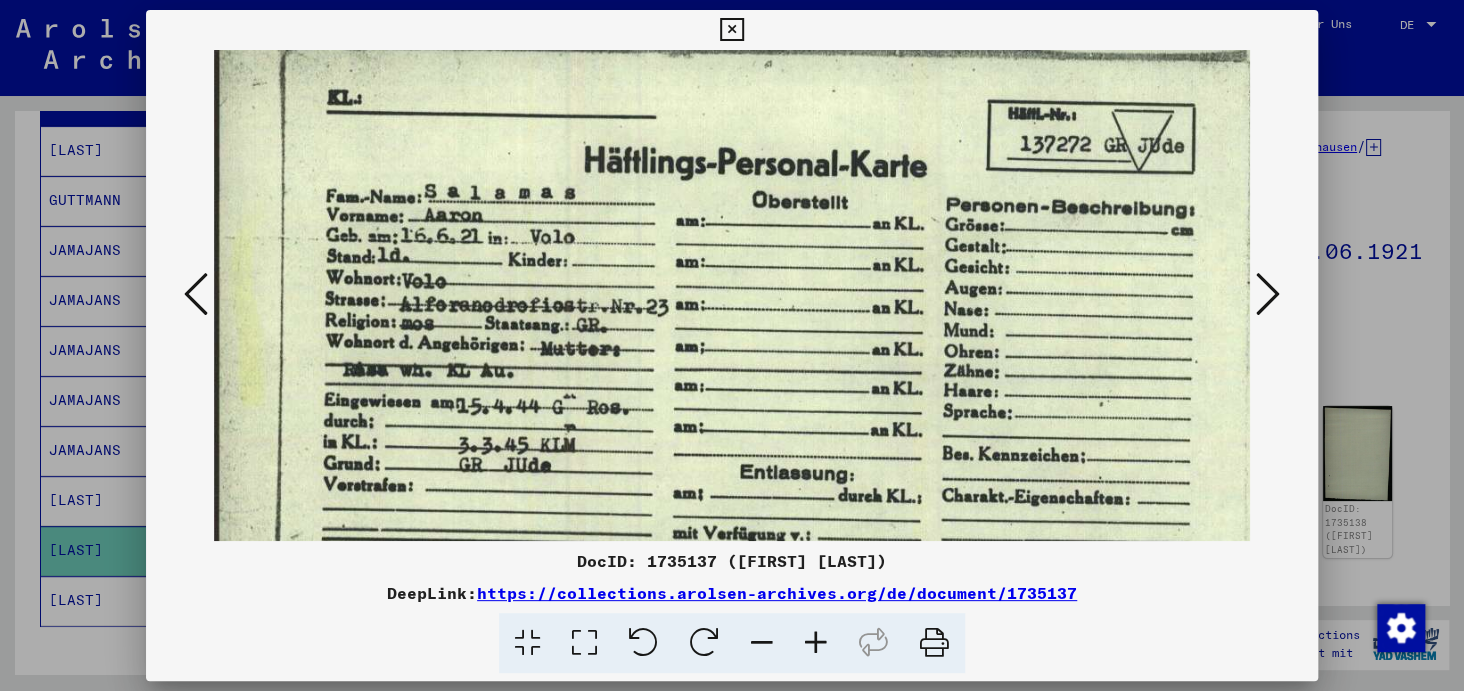 scroll, scrollTop: 0, scrollLeft: 0, axis: both 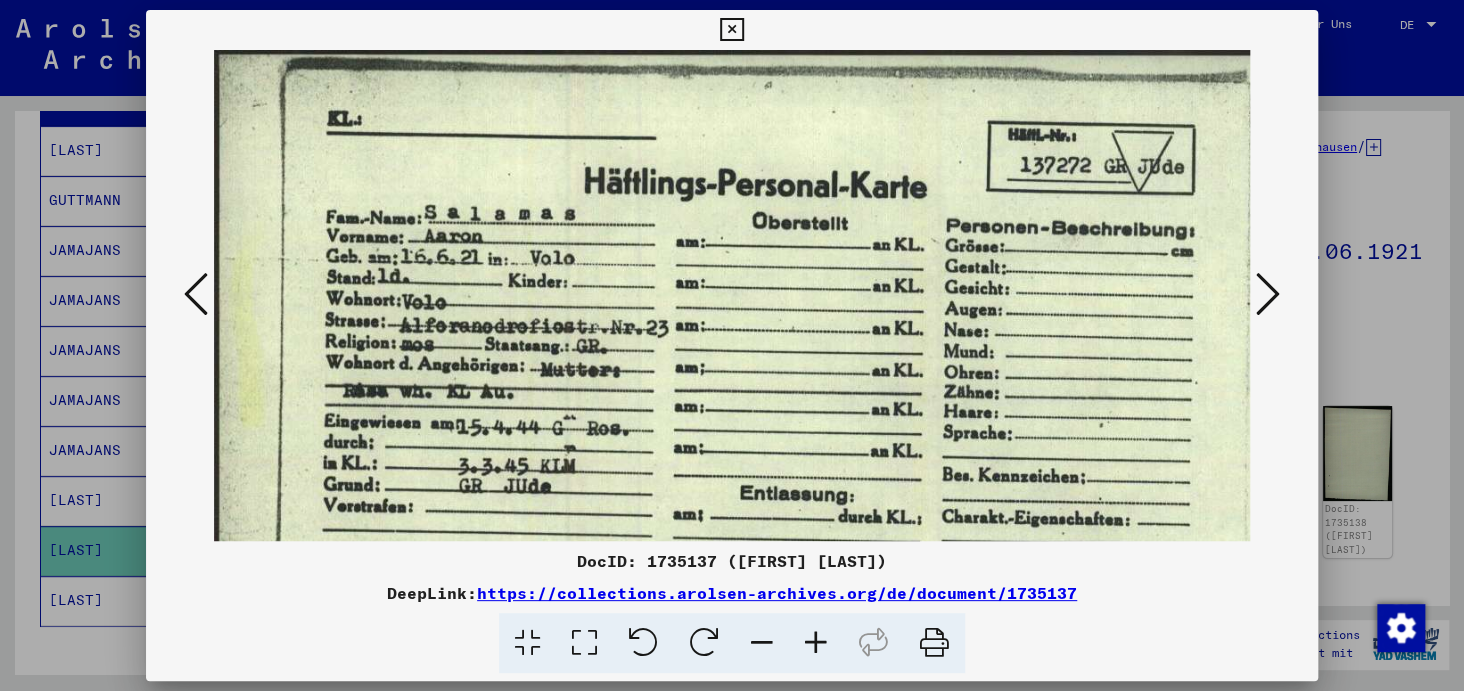 drag, startPoint x: 872, startPoint y: 377, endPoint x: 953, endPoint y: 489, distance: 138.22084 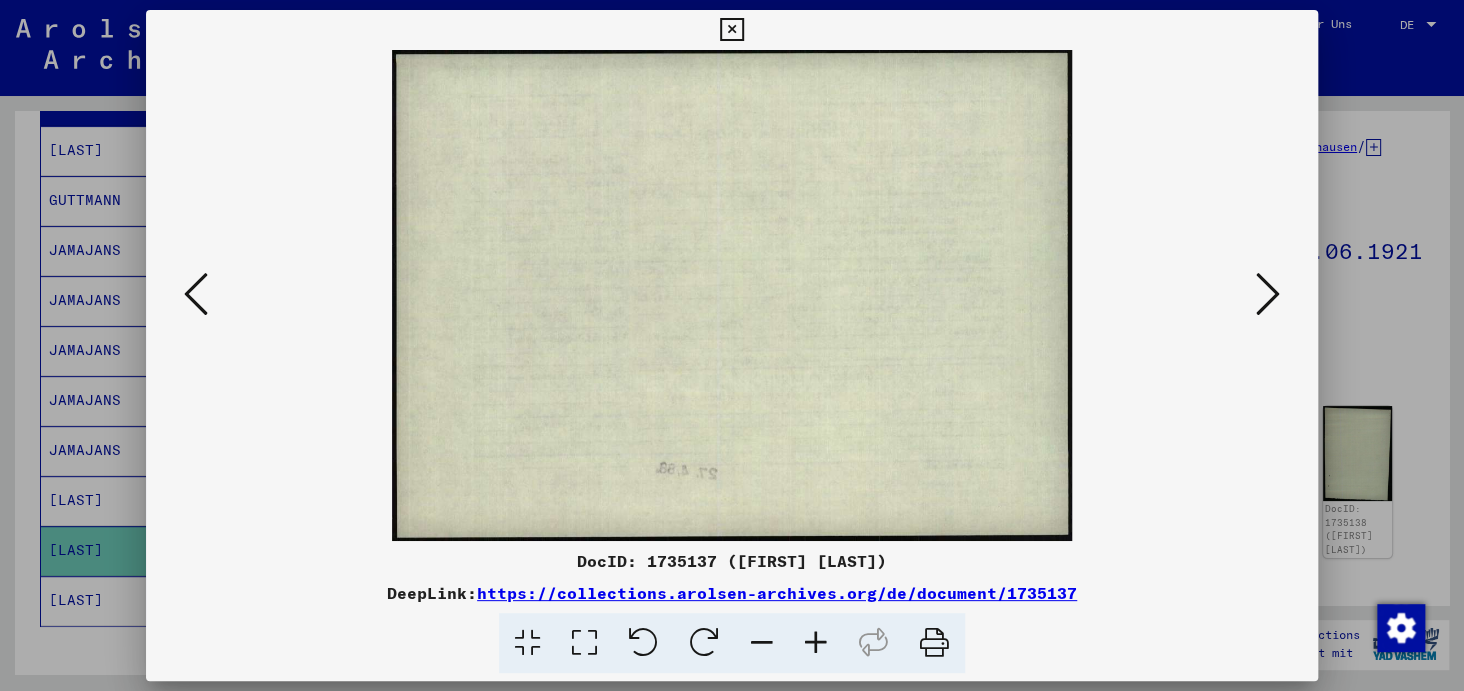 click at bounding box center [1268, 294] 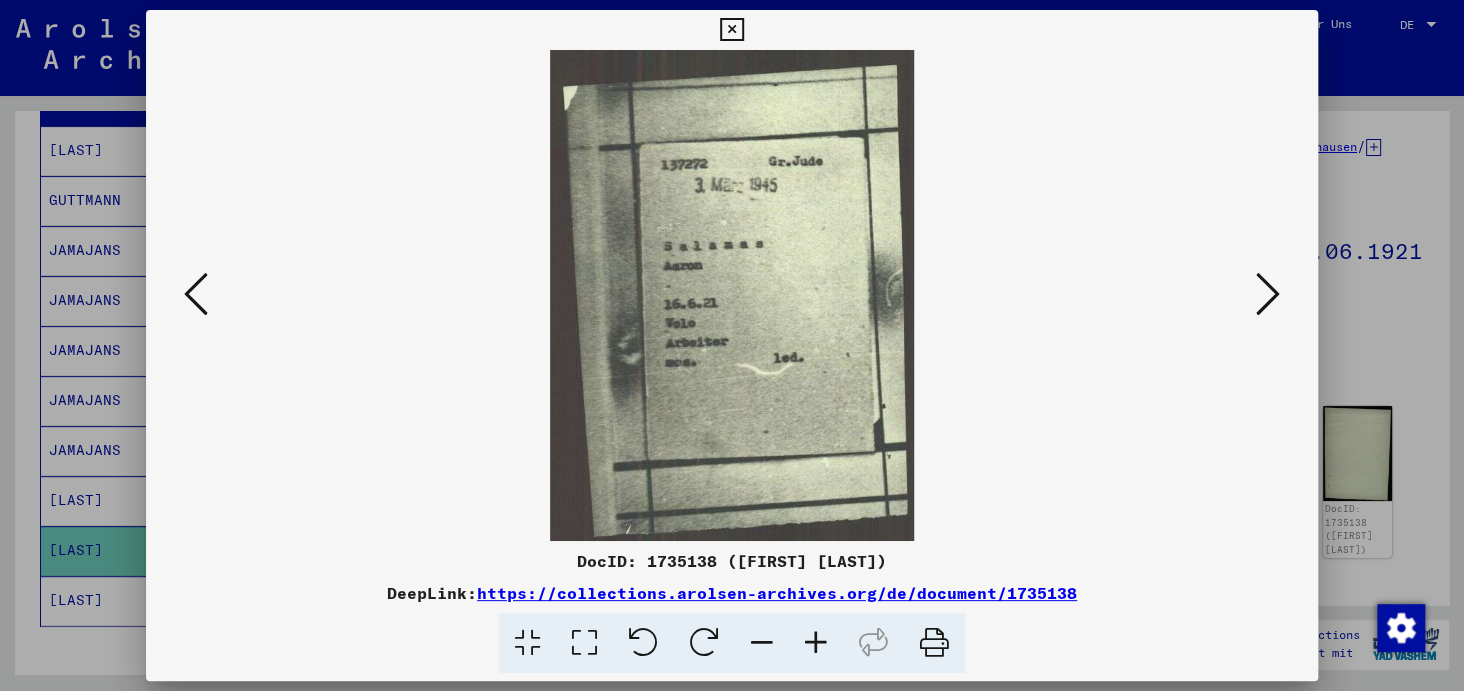 click at bounding box center (1268, 294) 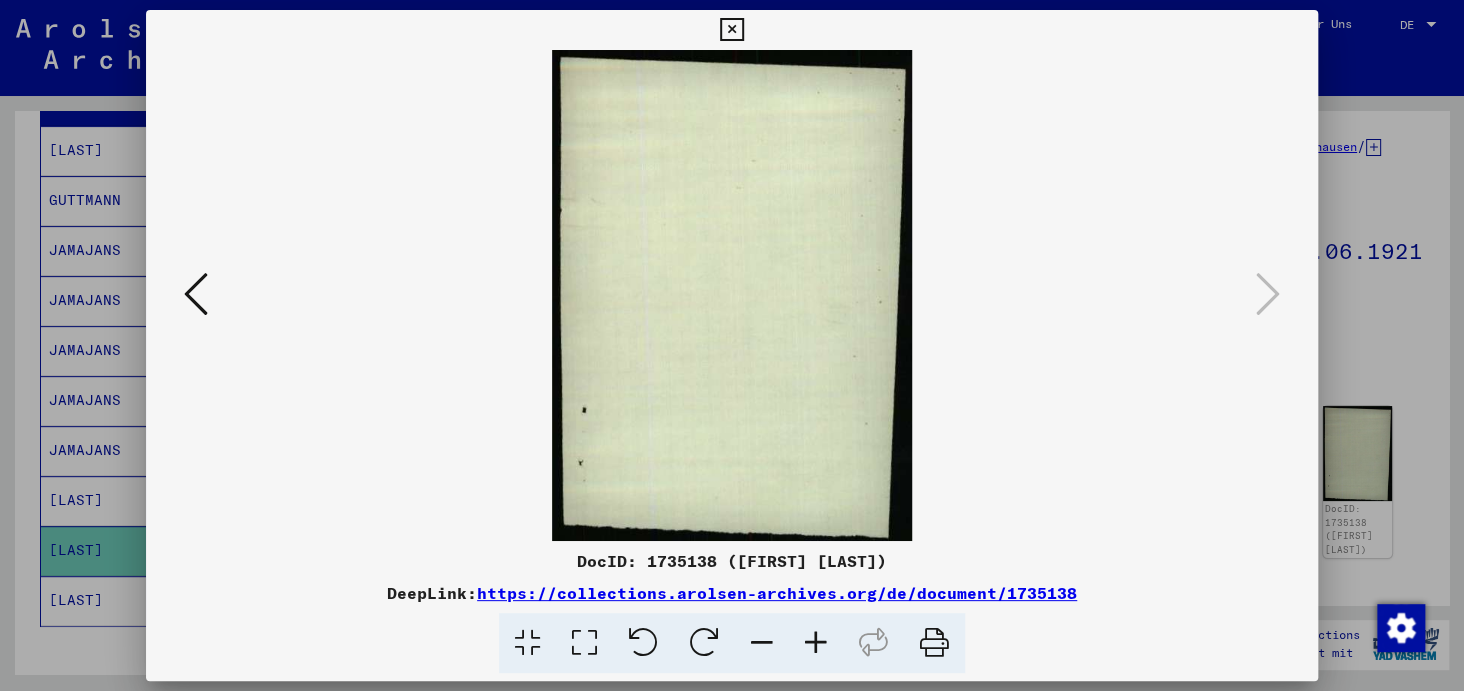 click at bounding box center [196, 294] 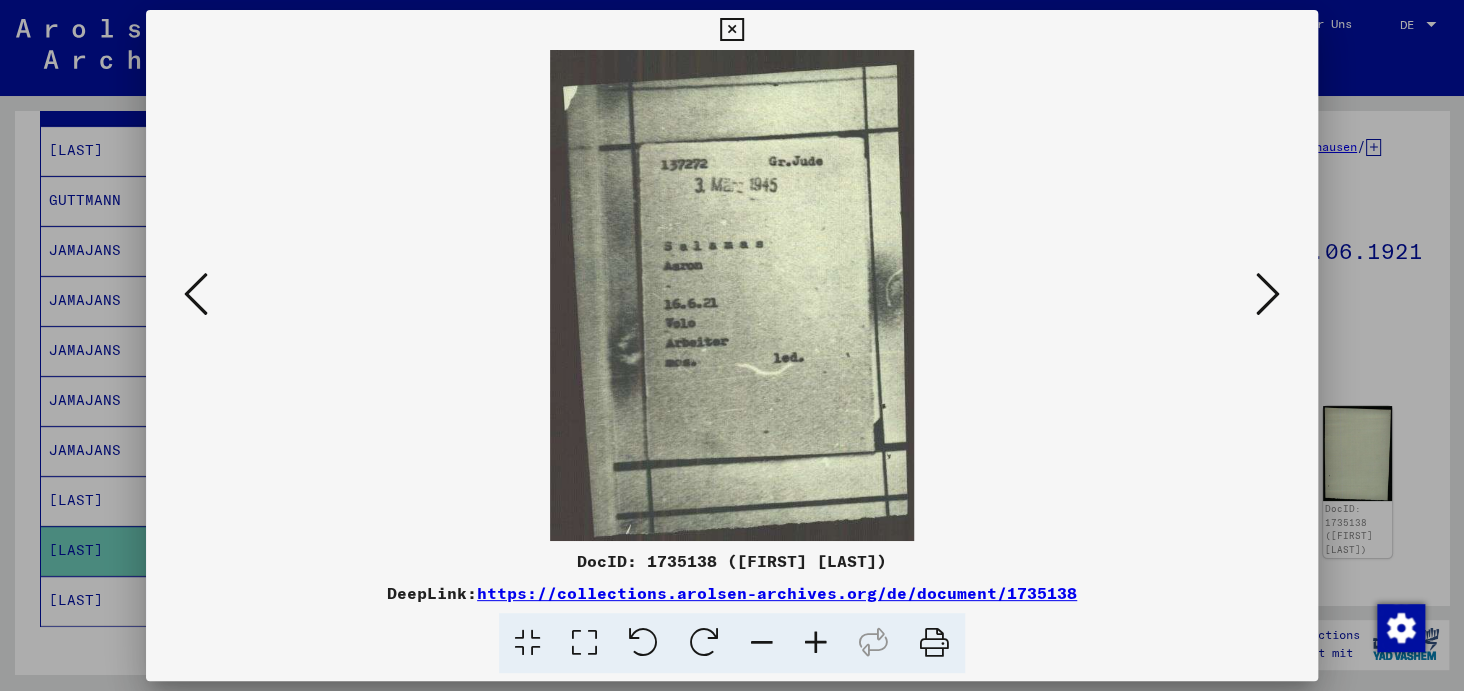 click at bounding box center (816, 643) 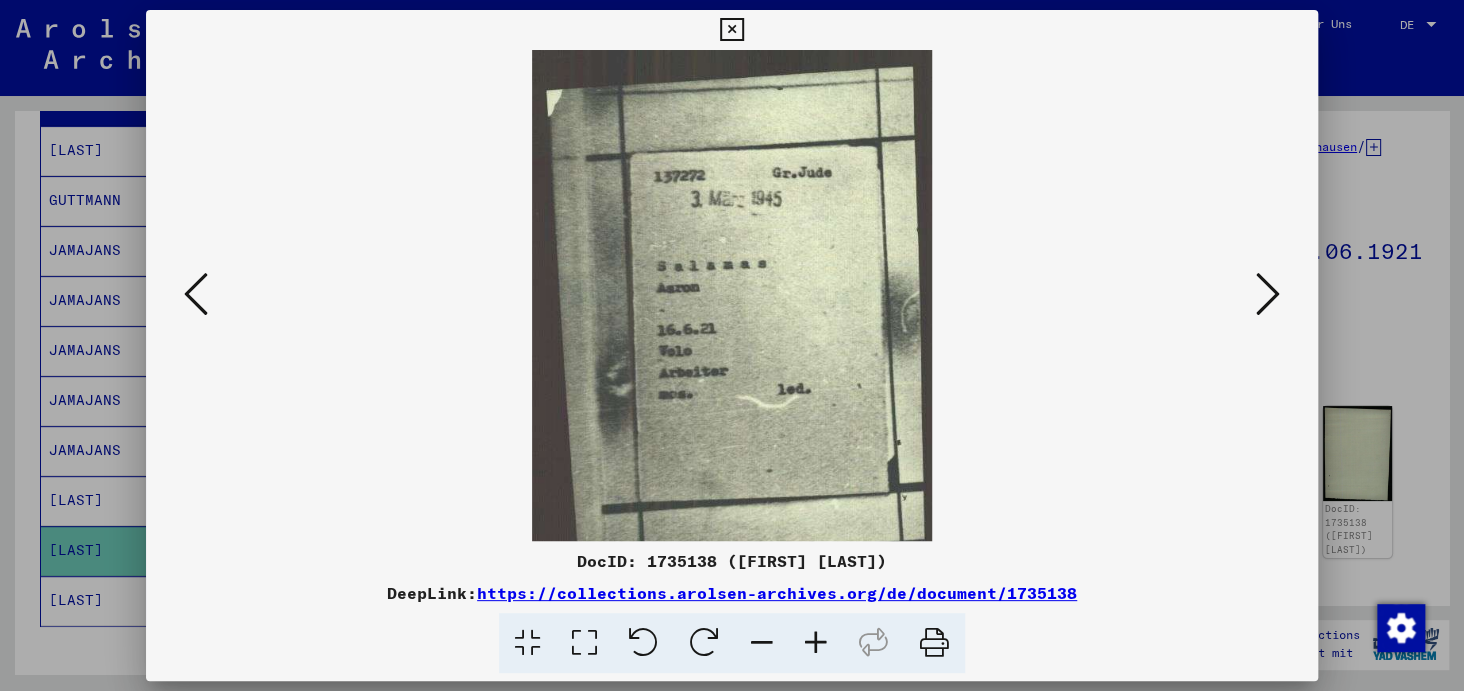 click at bounding box center [816, 643] 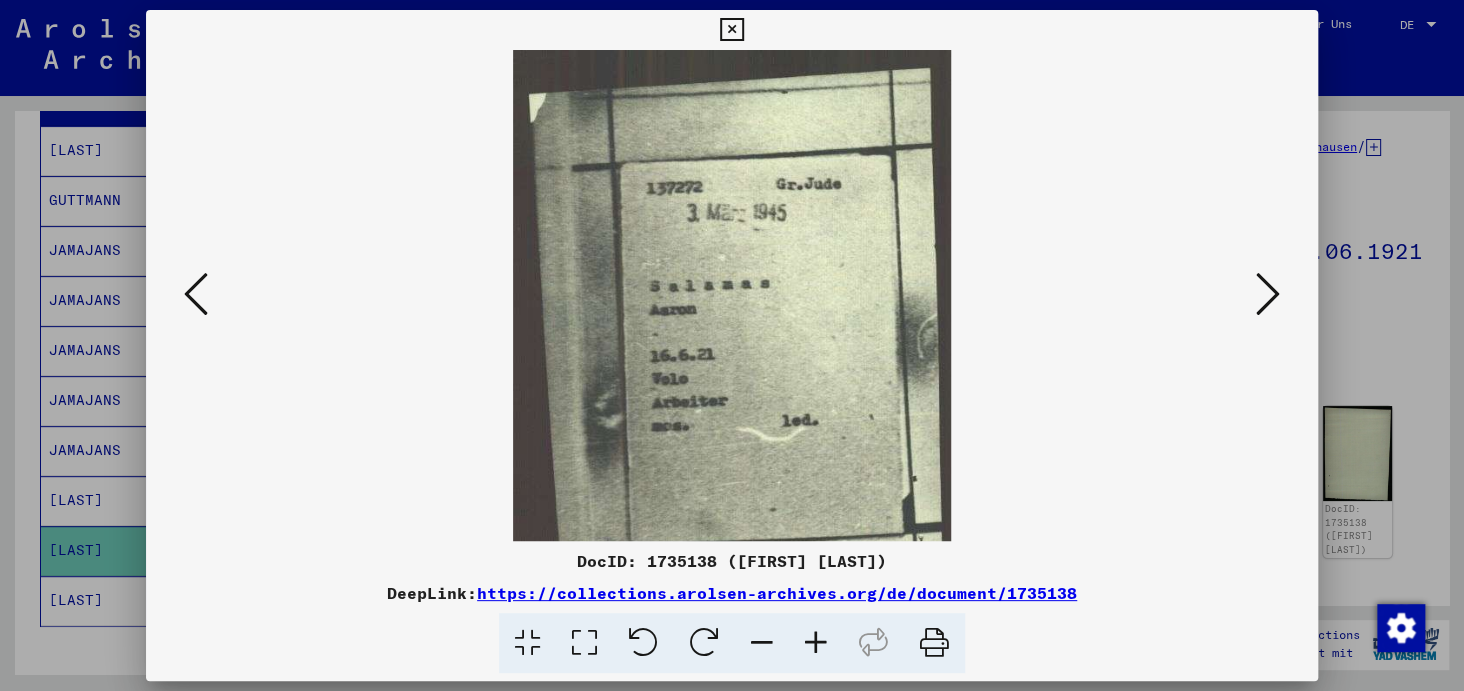 click at bounding box center (816, 643) 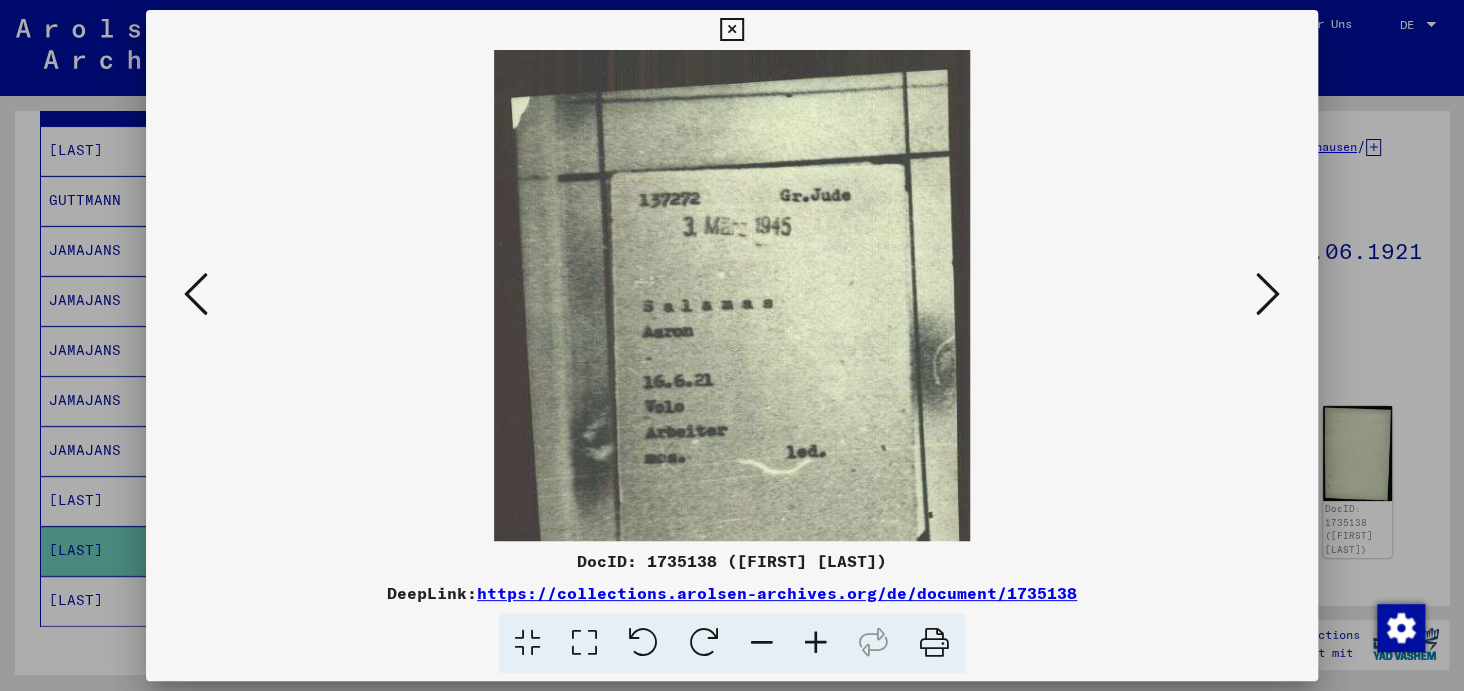 click at bounding box center (816, 643) 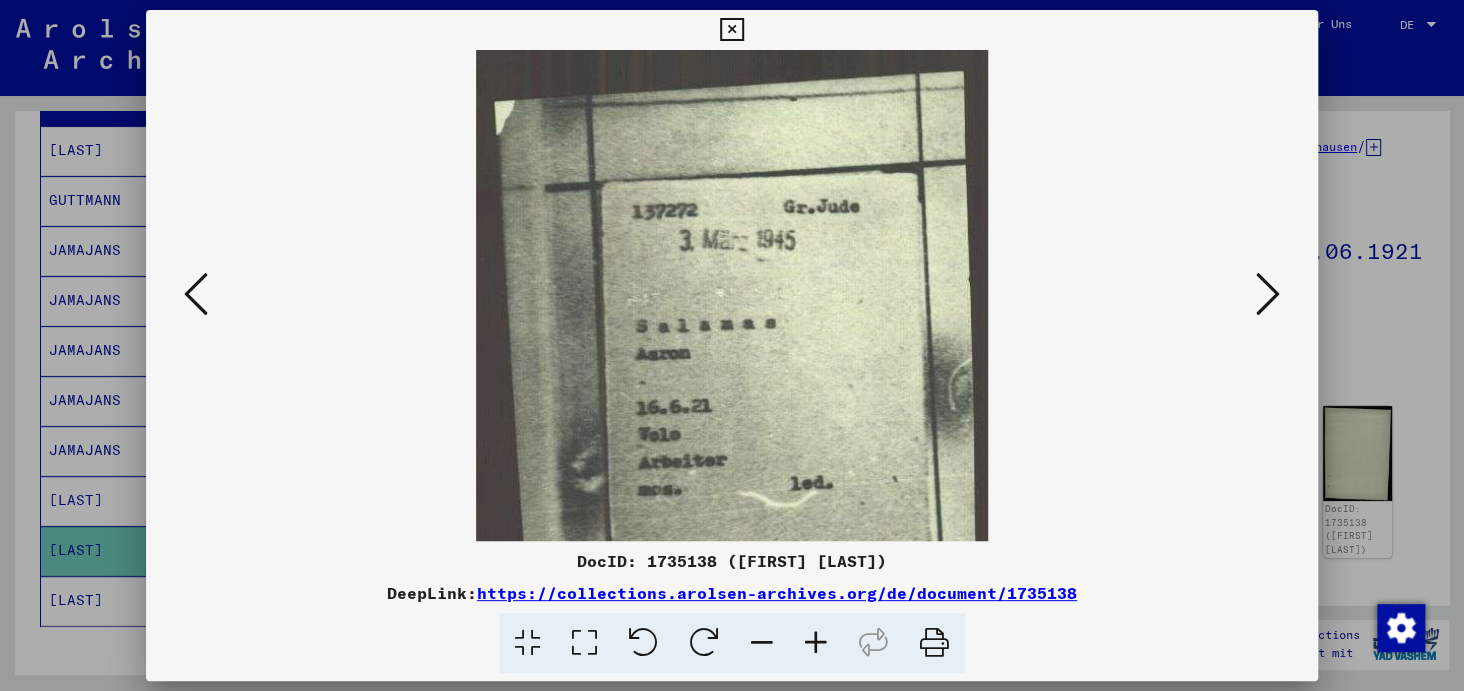 click at bounding box center [816, 643] 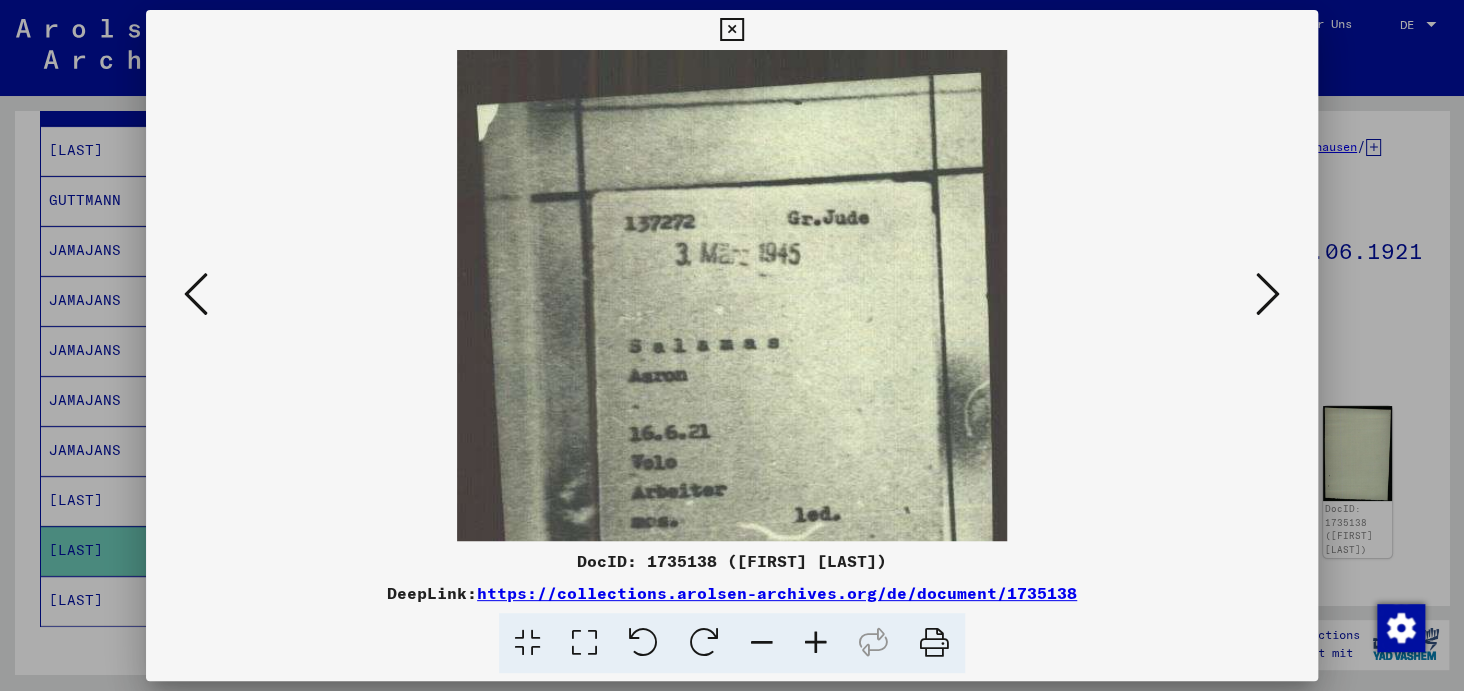 click at bounding box center [816, 643] 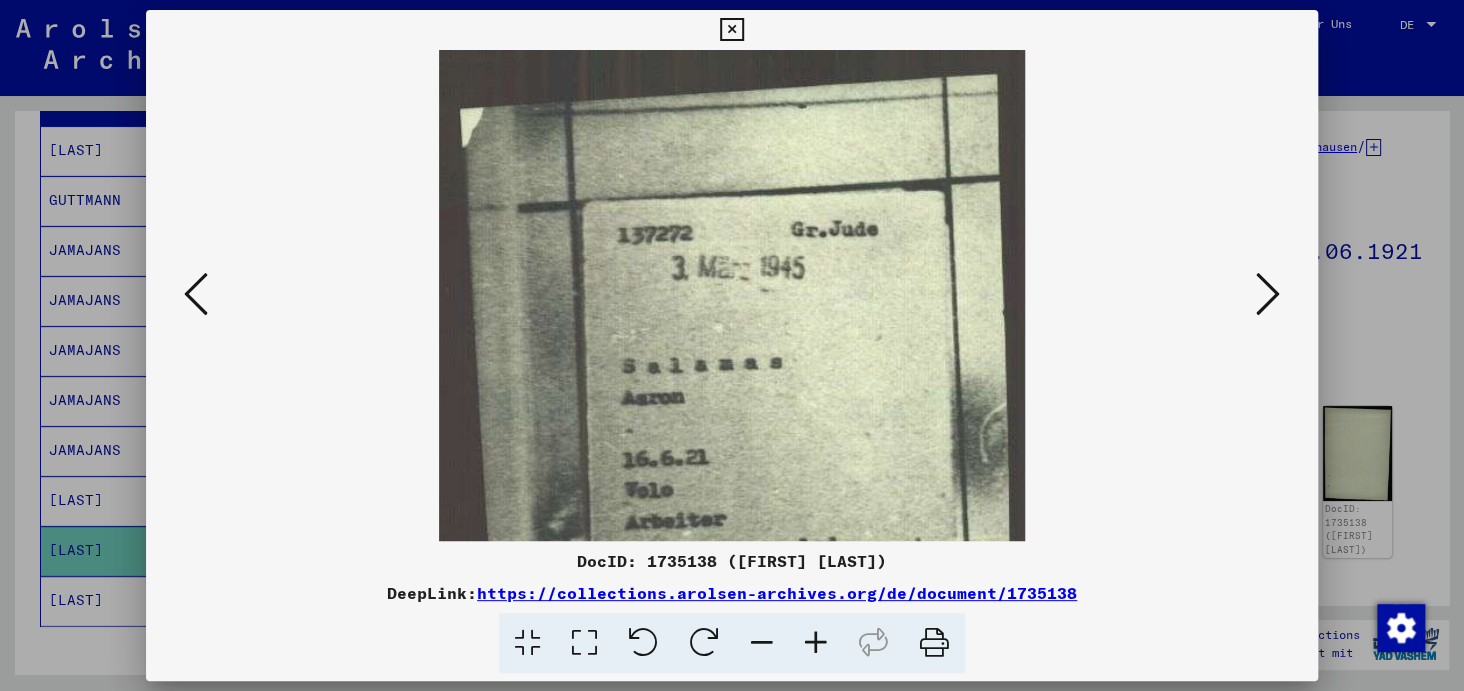 click at bounding box center (816, 643) 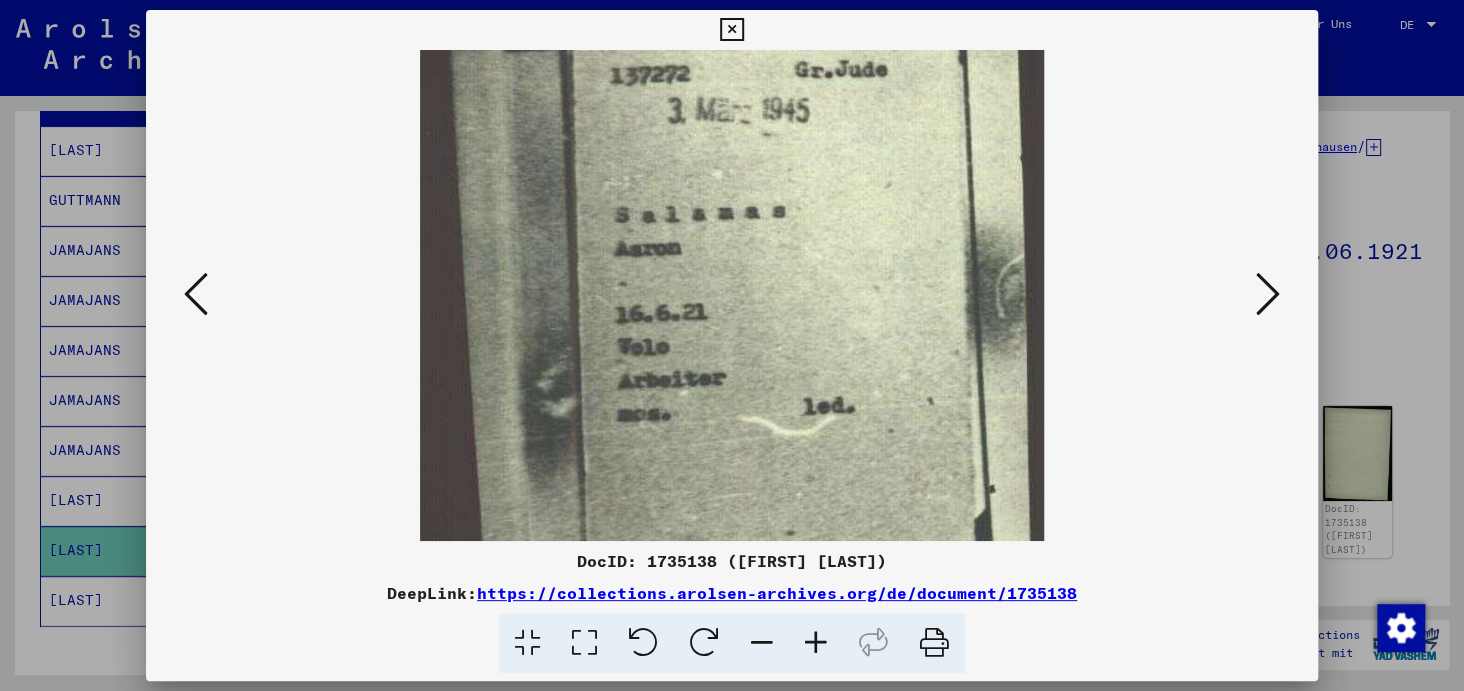 scroll, scrollTop: 211, scrollLeft: 0, axis: vertical 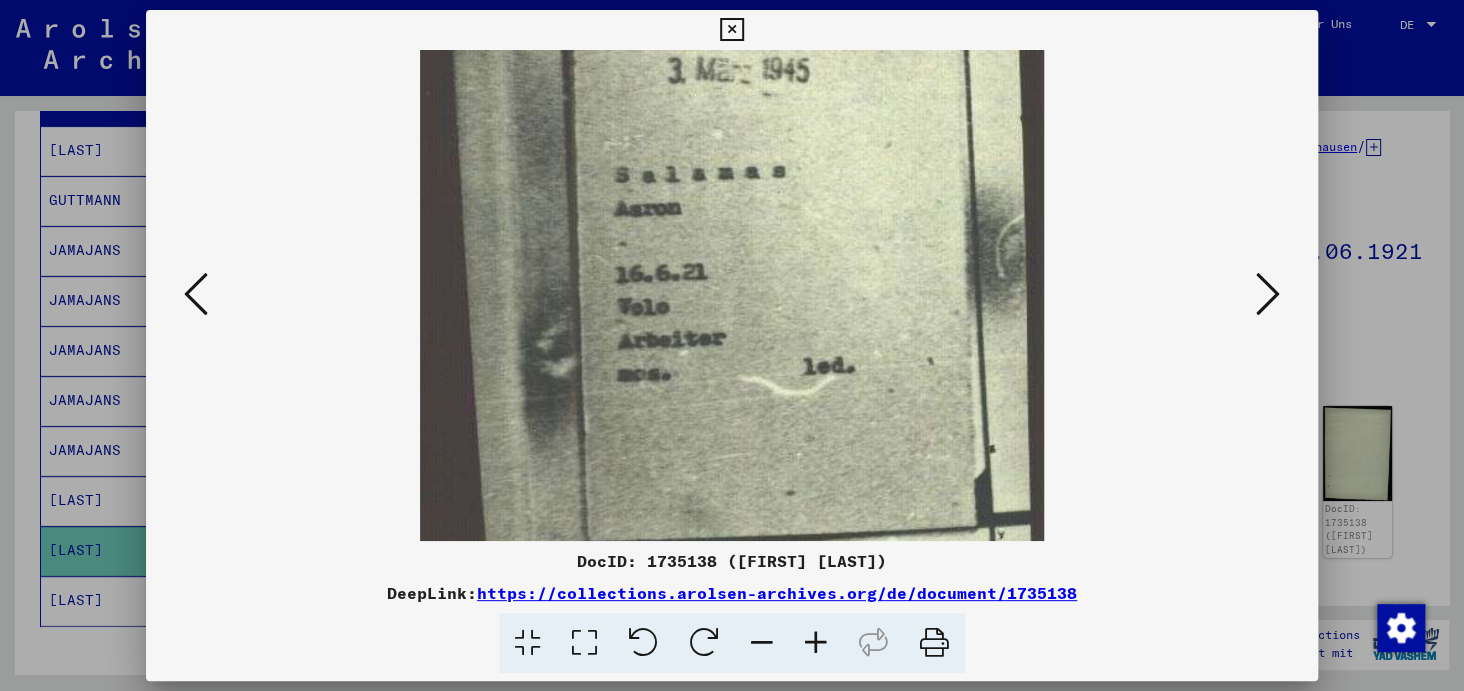 drag, startPoint x: 793, startPoint y: 399, endPoint x: 828, endPoint y: 189, distance: 212.89668 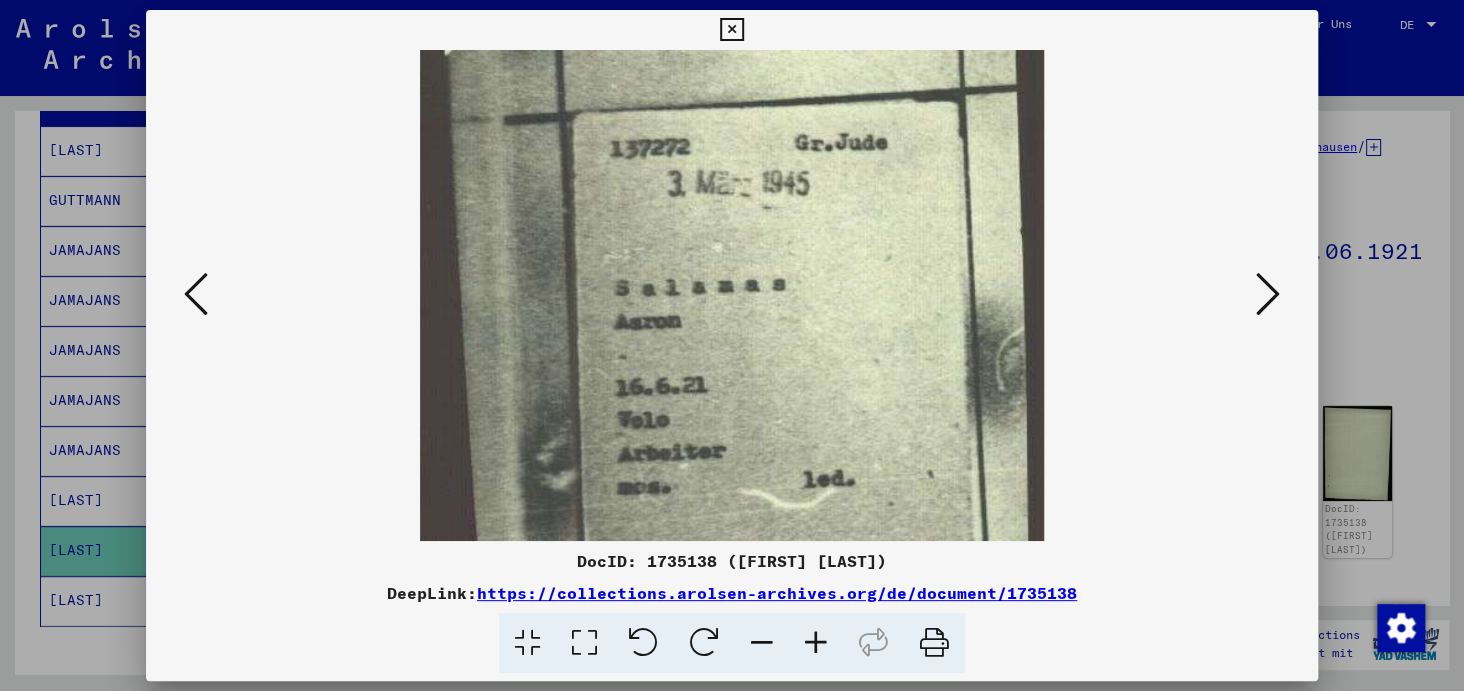 scroll, scrollTop: 86, scrollLeft: 0, axis: vertical 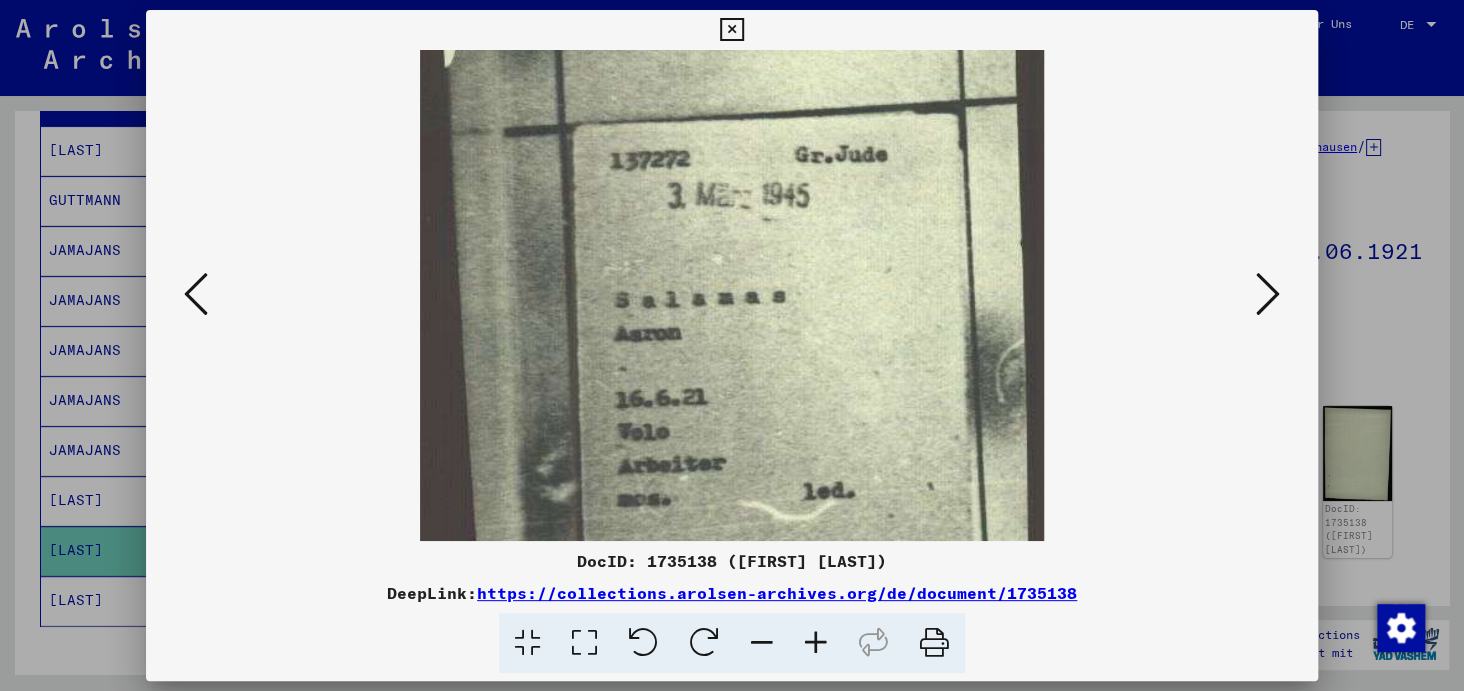 drag, startPoint x: 816, startPoint y: 240, endPoint x: 820, endPoint y: 361, distance: 121.0661 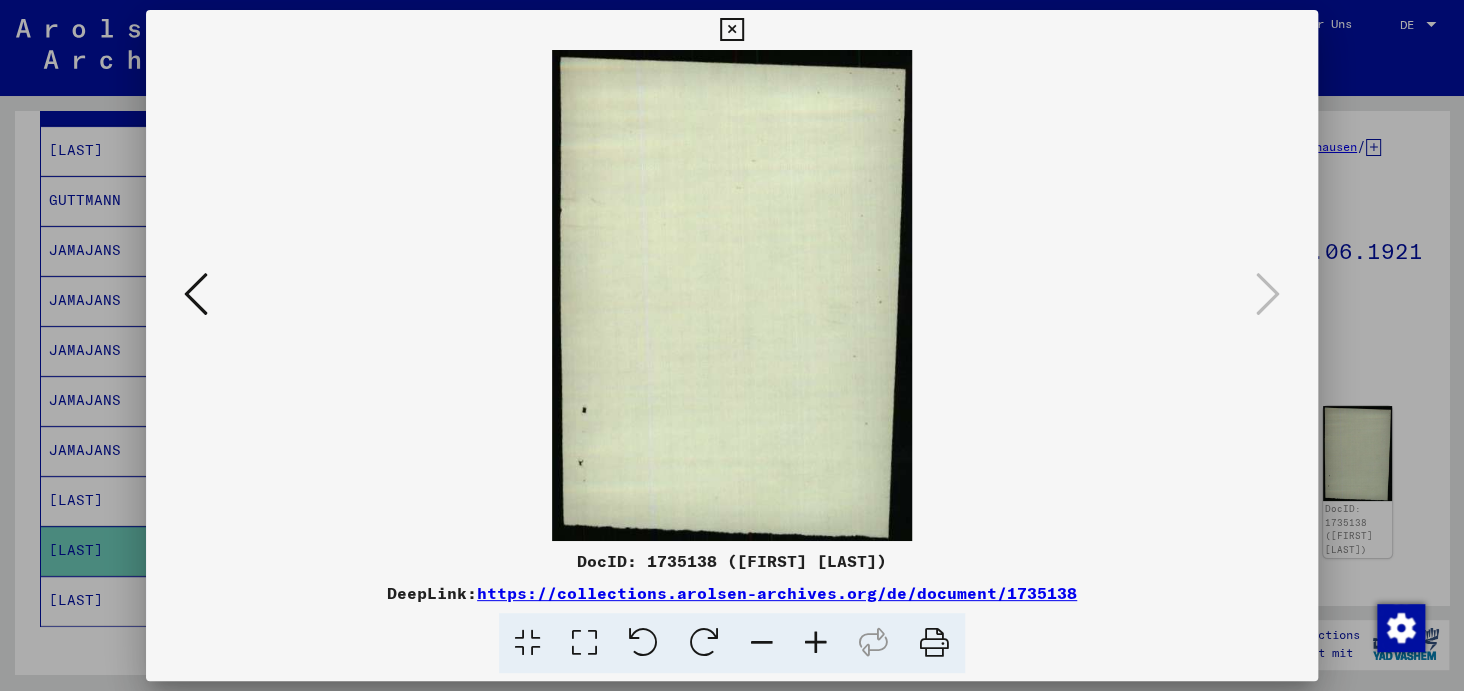 drag, startPoint x: 732, startPoint y: 33, endPoint x: 743, endPoint y: 38, distance: 12.083046 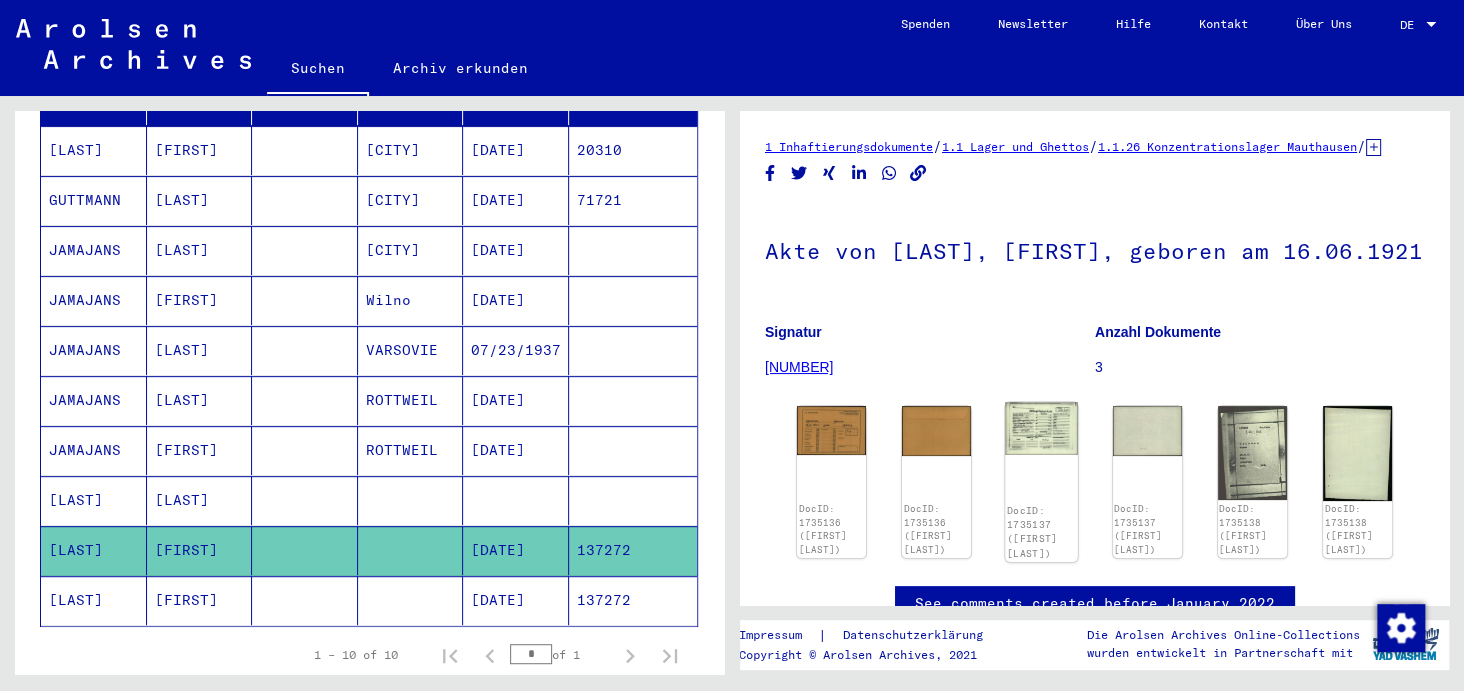 click 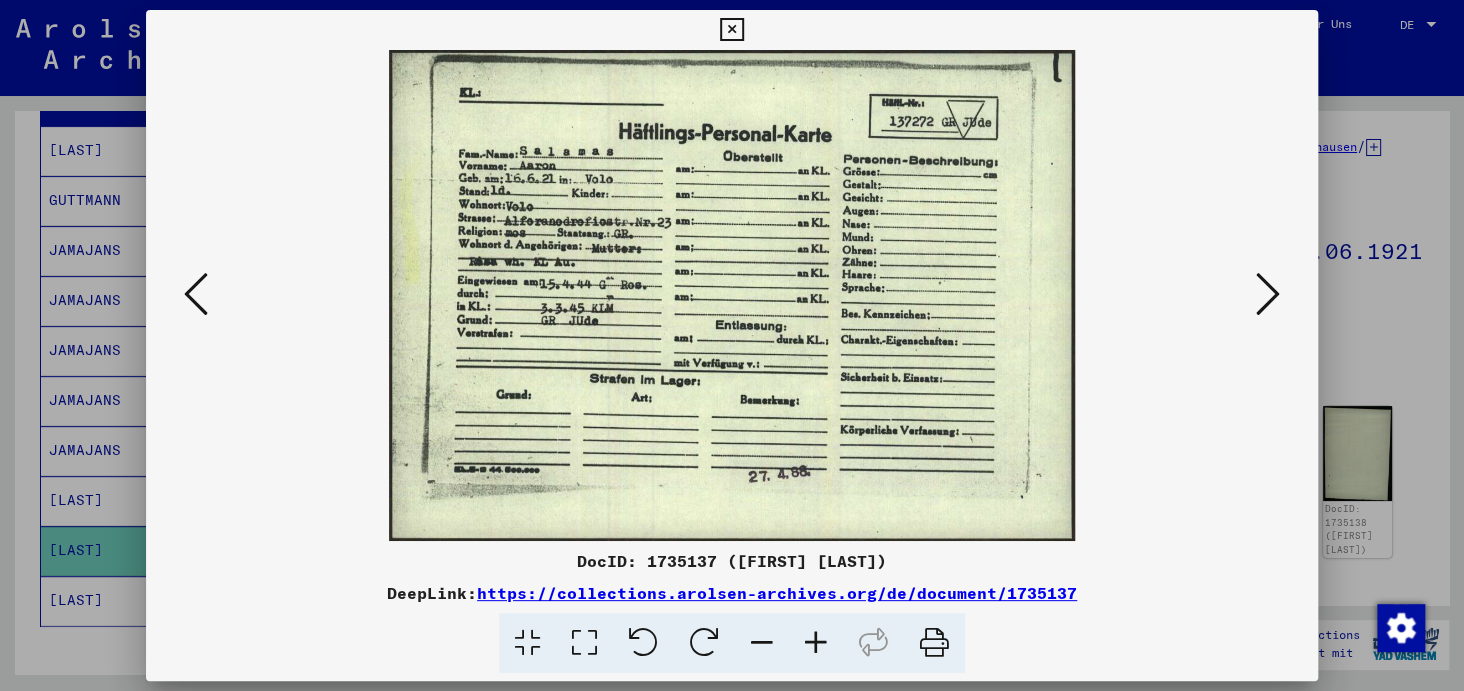 click at bounding box center [816, 643] 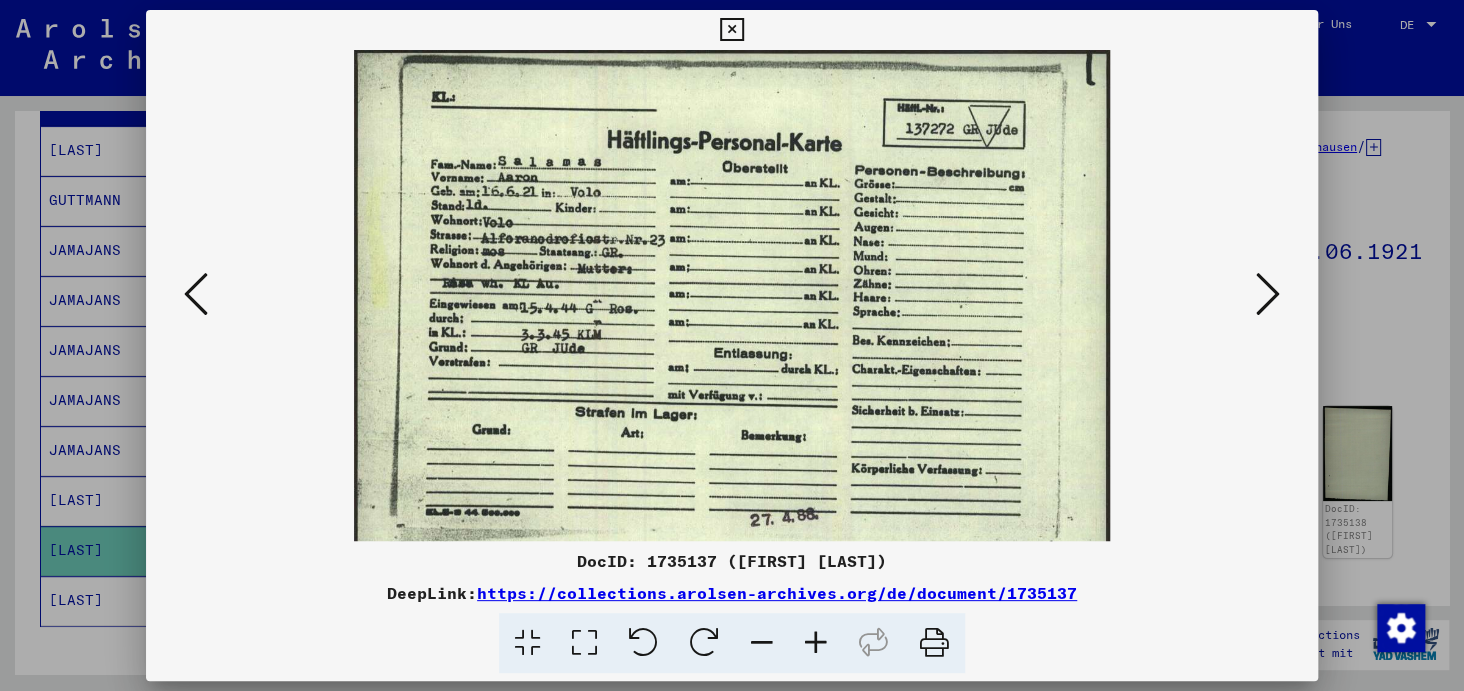 click at bounding box center [816, 643] 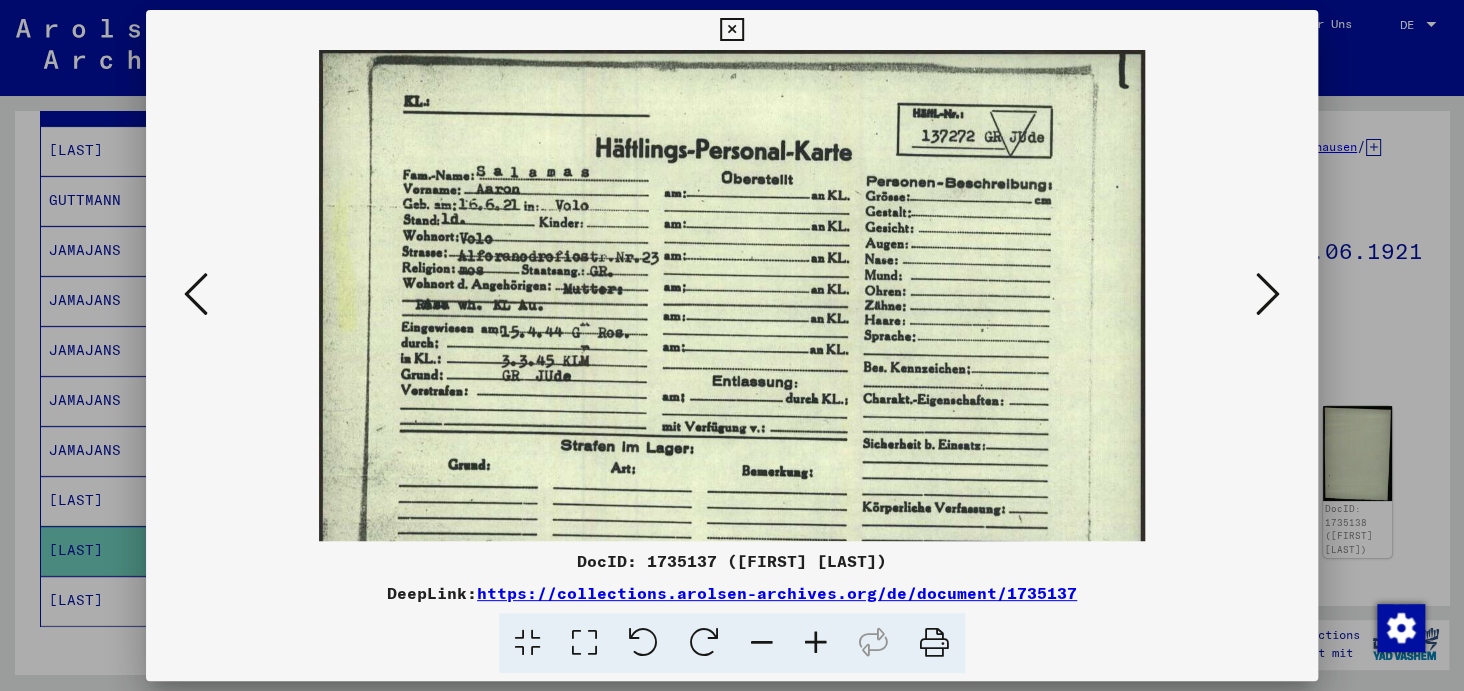 click at bounding box center (816, 643) 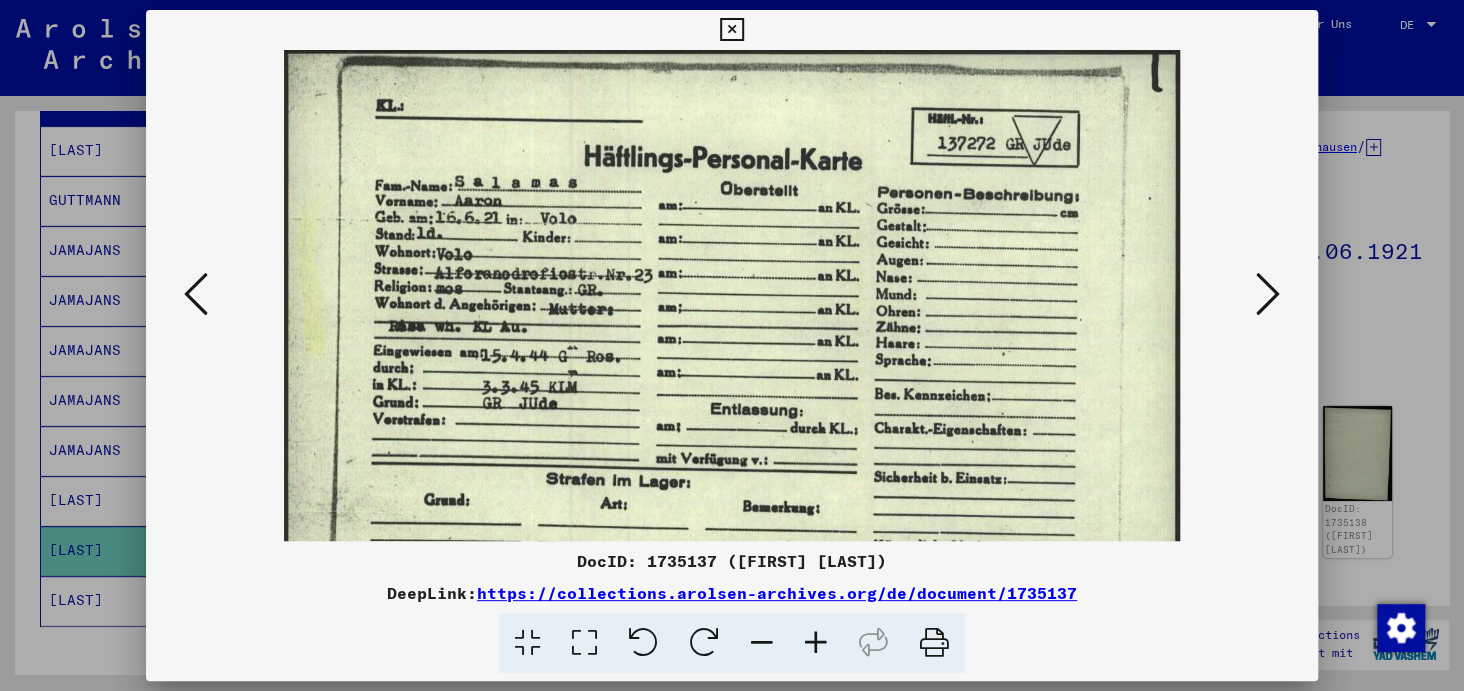 click at bounding box center [816, 643] 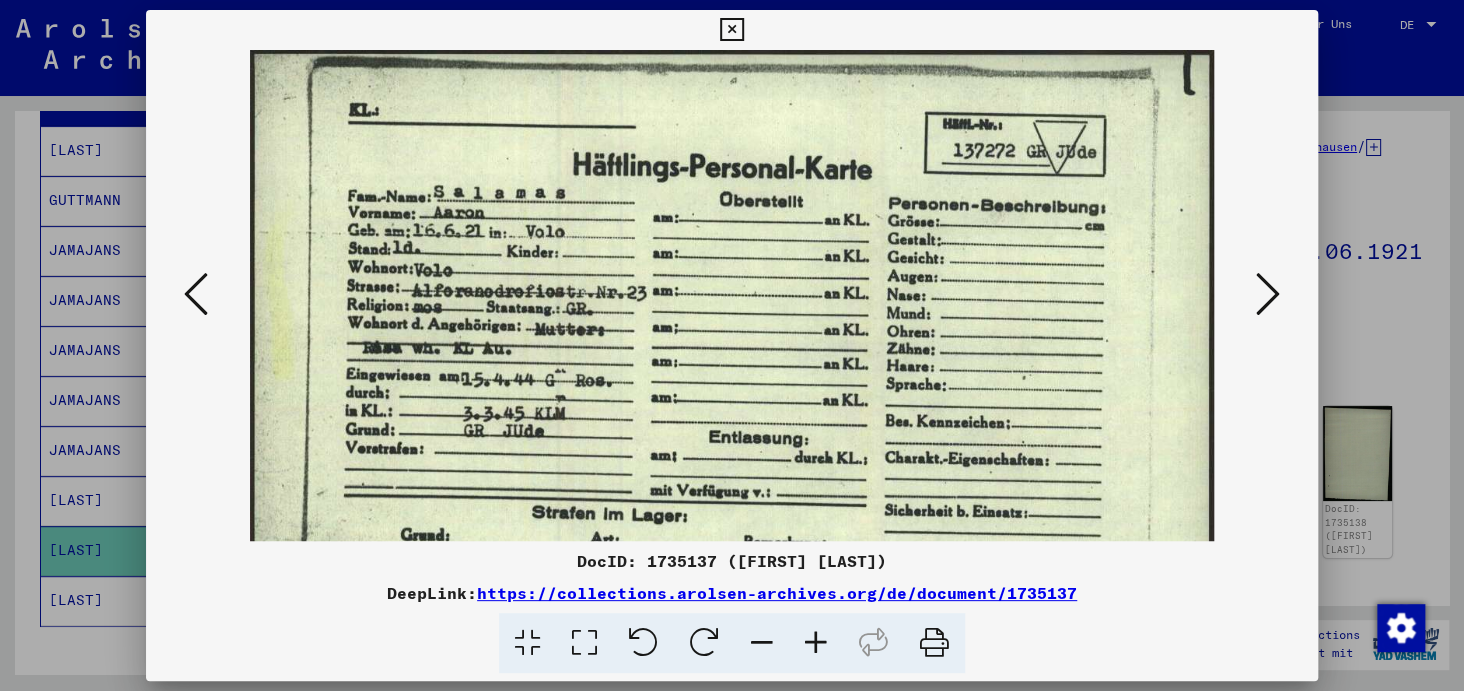 click at bounding box center (816, 643) 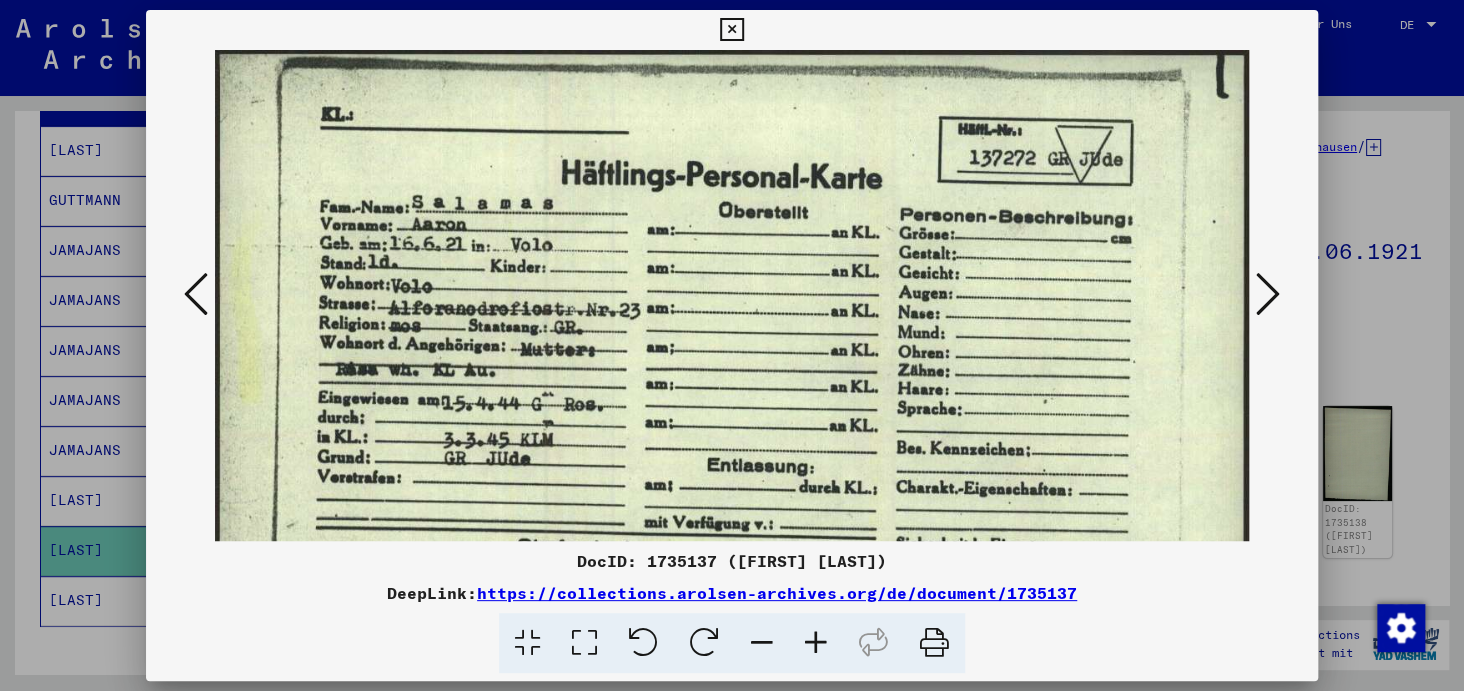 click at bounding box center [816, 643] 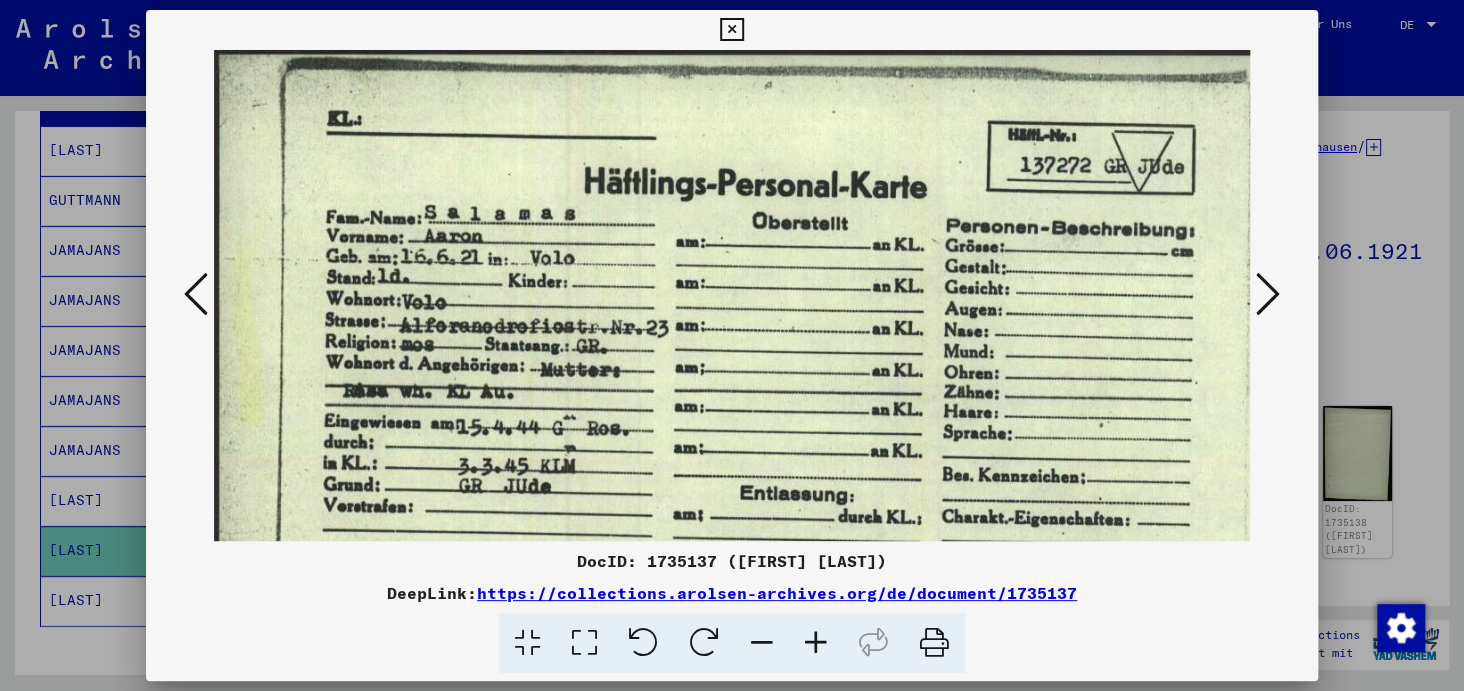 drag, startPoint x: 815, startPoint y: 635, endPoint x: 789, endPoint y: 500, distance: 137.48091 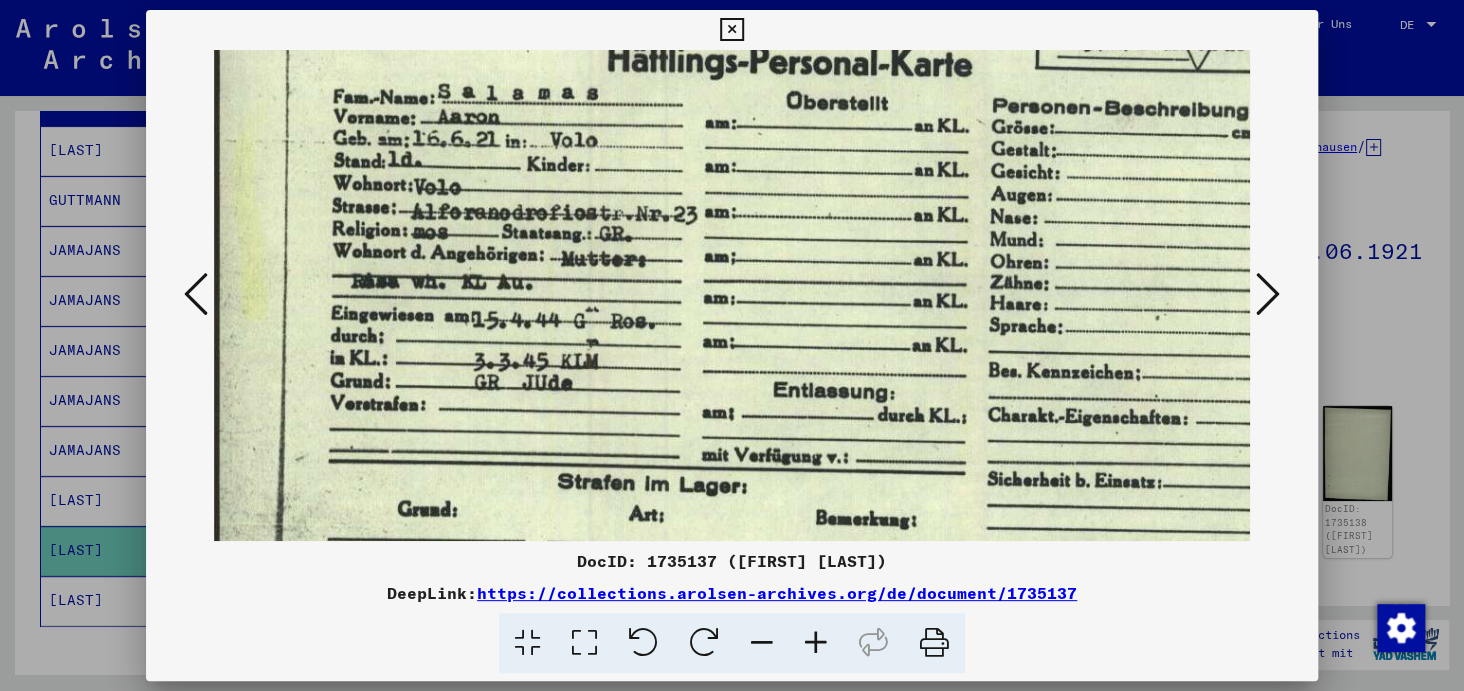 scroll, scrollTop: 160, scrollLeft: 0, axis: vertical 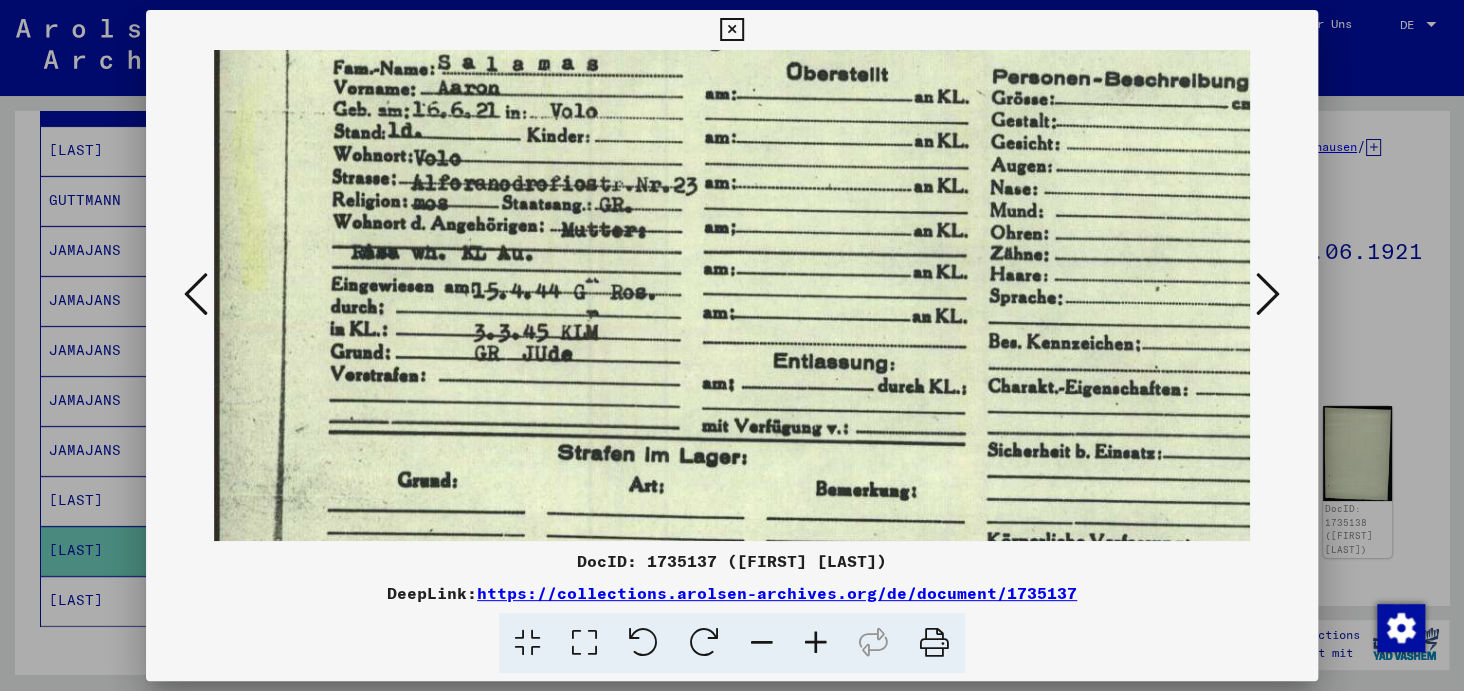 drag, startPoint x: 759, startPoint y: 382, endPoint x: 816, endPoint y: 222, distance: 169.84993 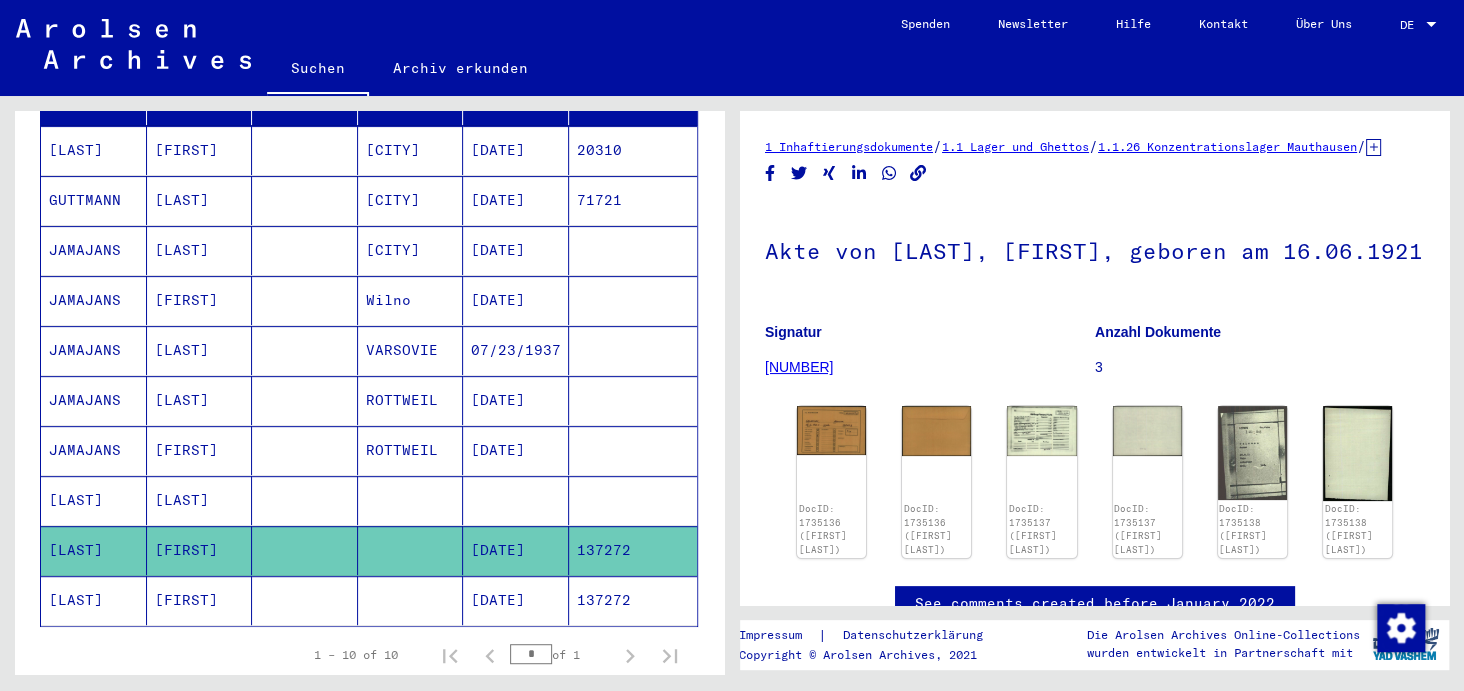 click 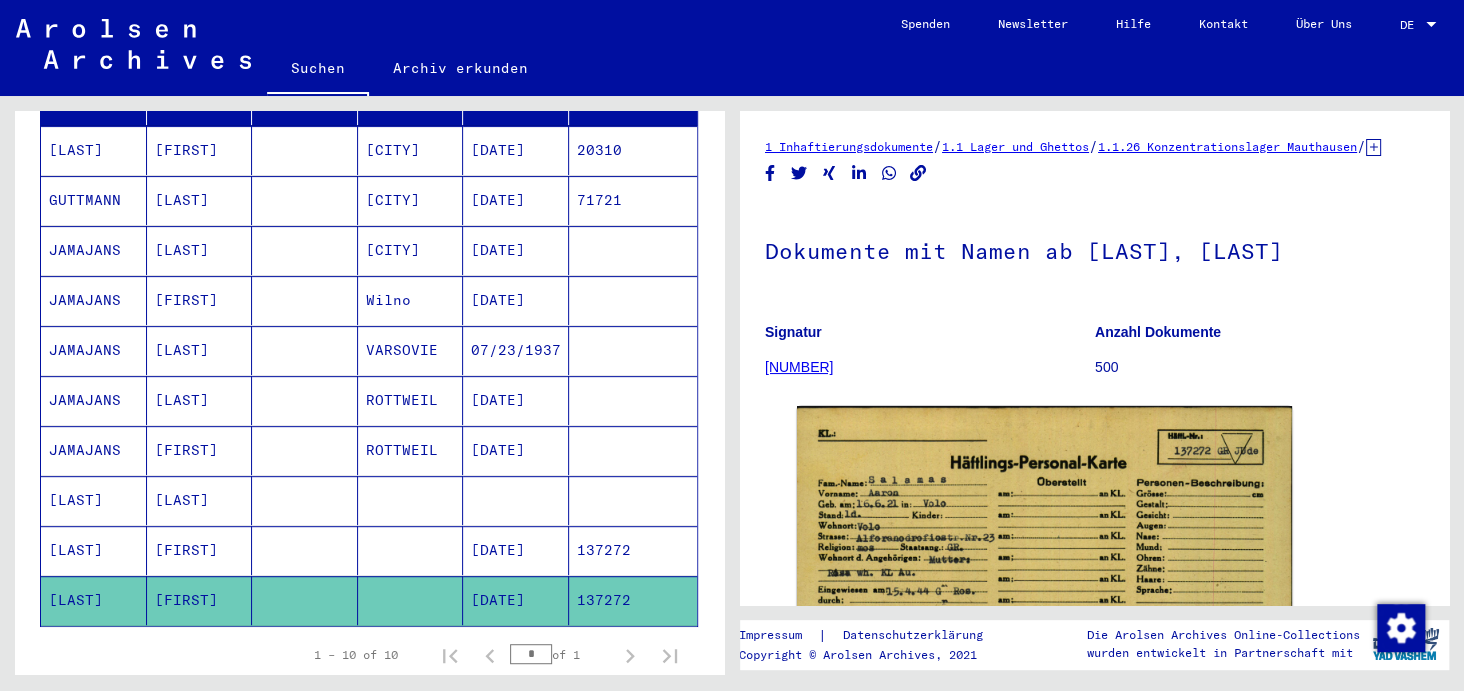 scroll, scrollTop: 0, scrollLeft: 0, axis: both 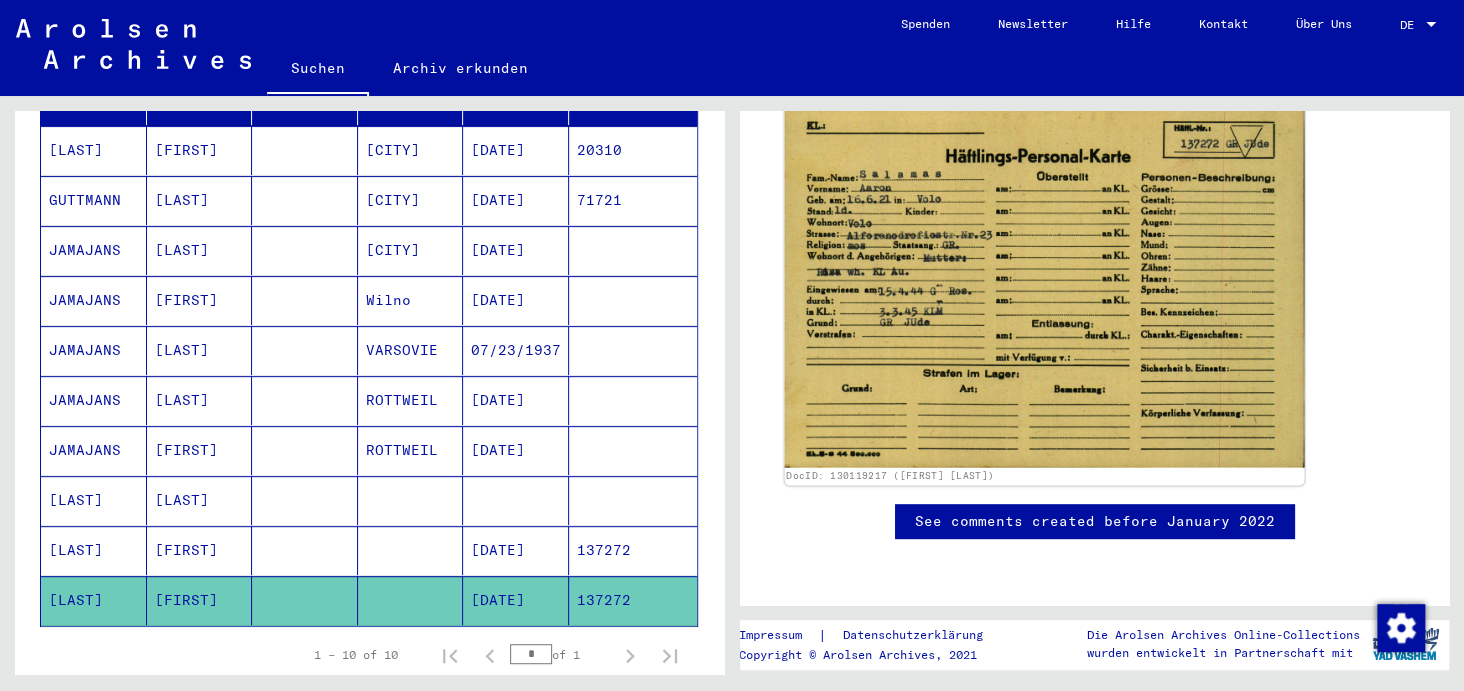 click 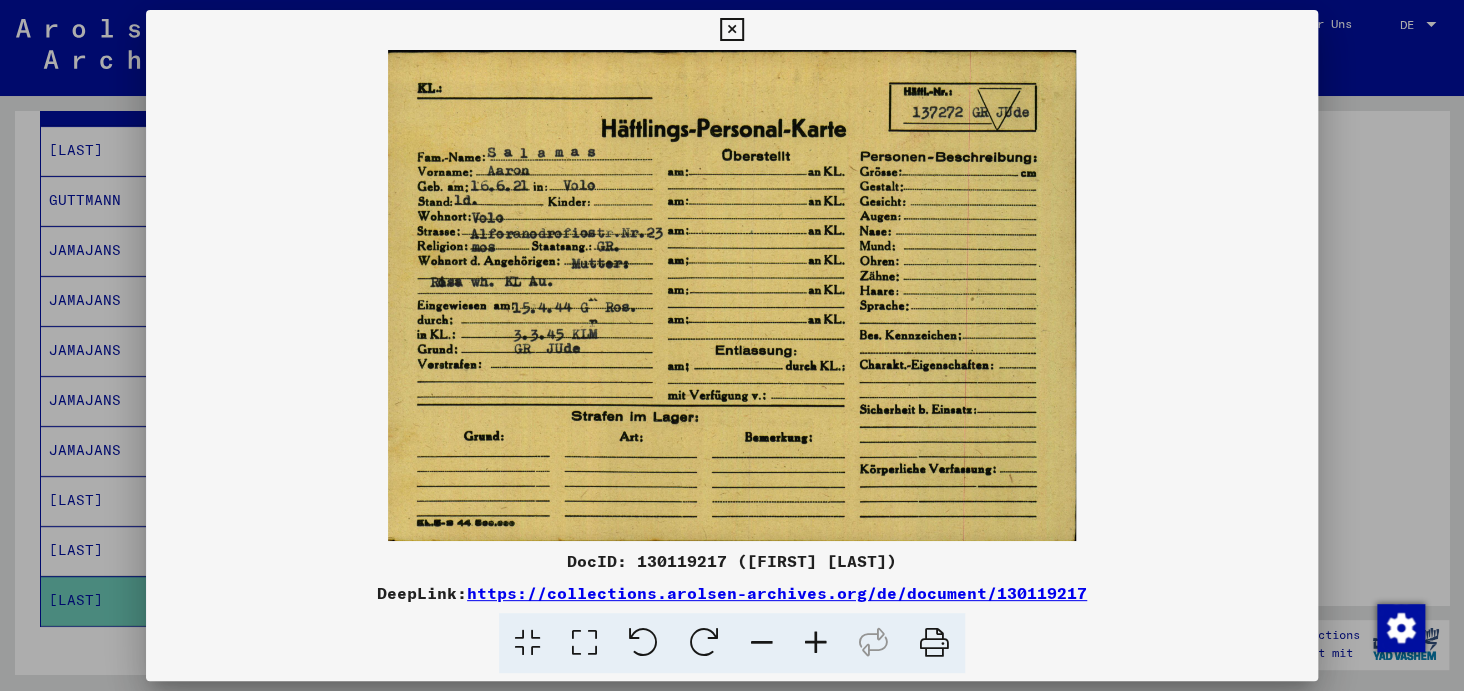 click at bounding box center (816, 643) 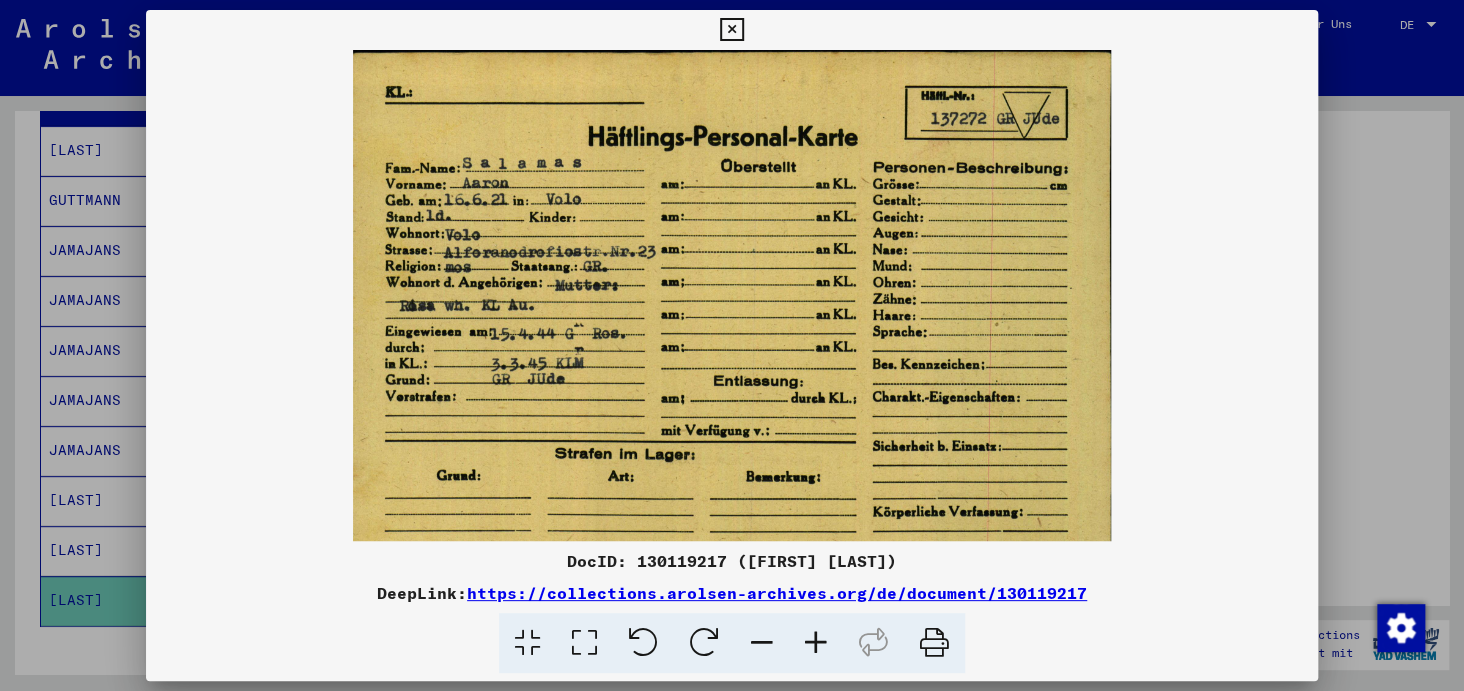 click at bounding box center [816, 643] 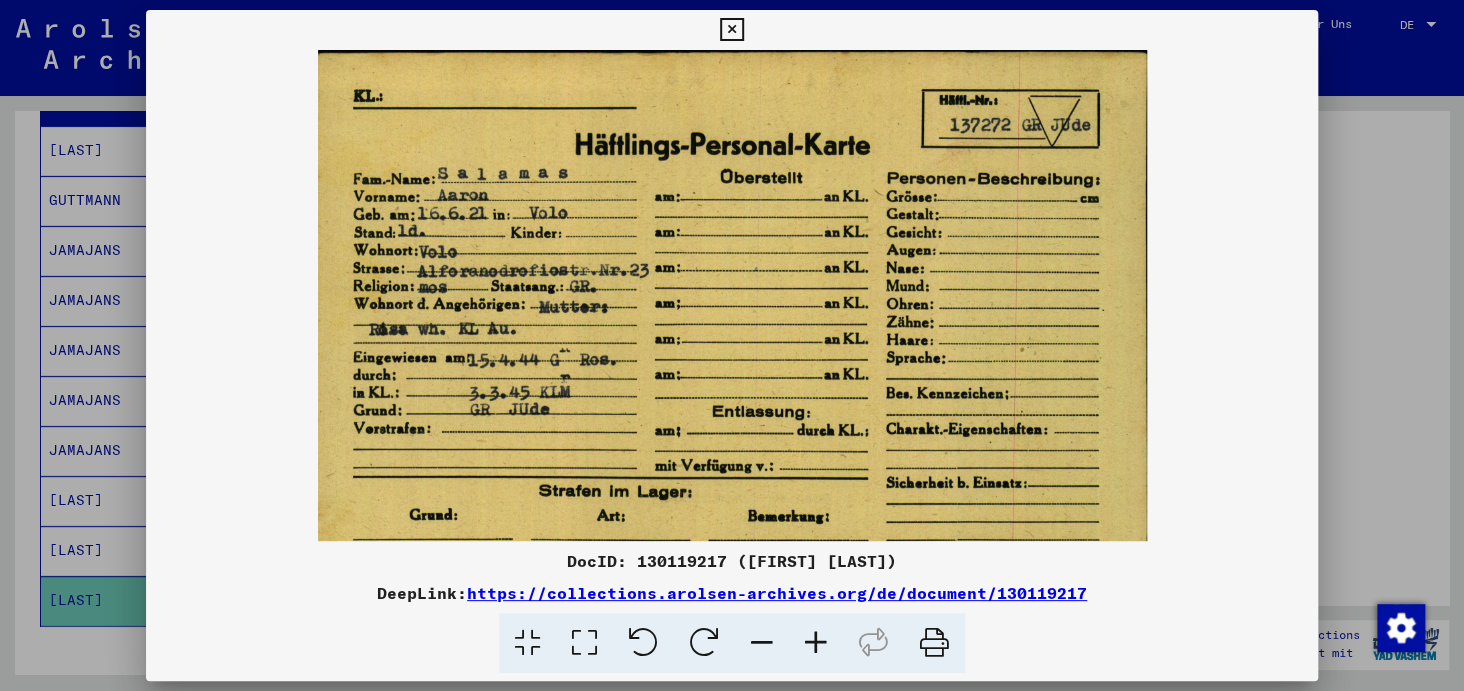 click at bounding box center [816, 643] 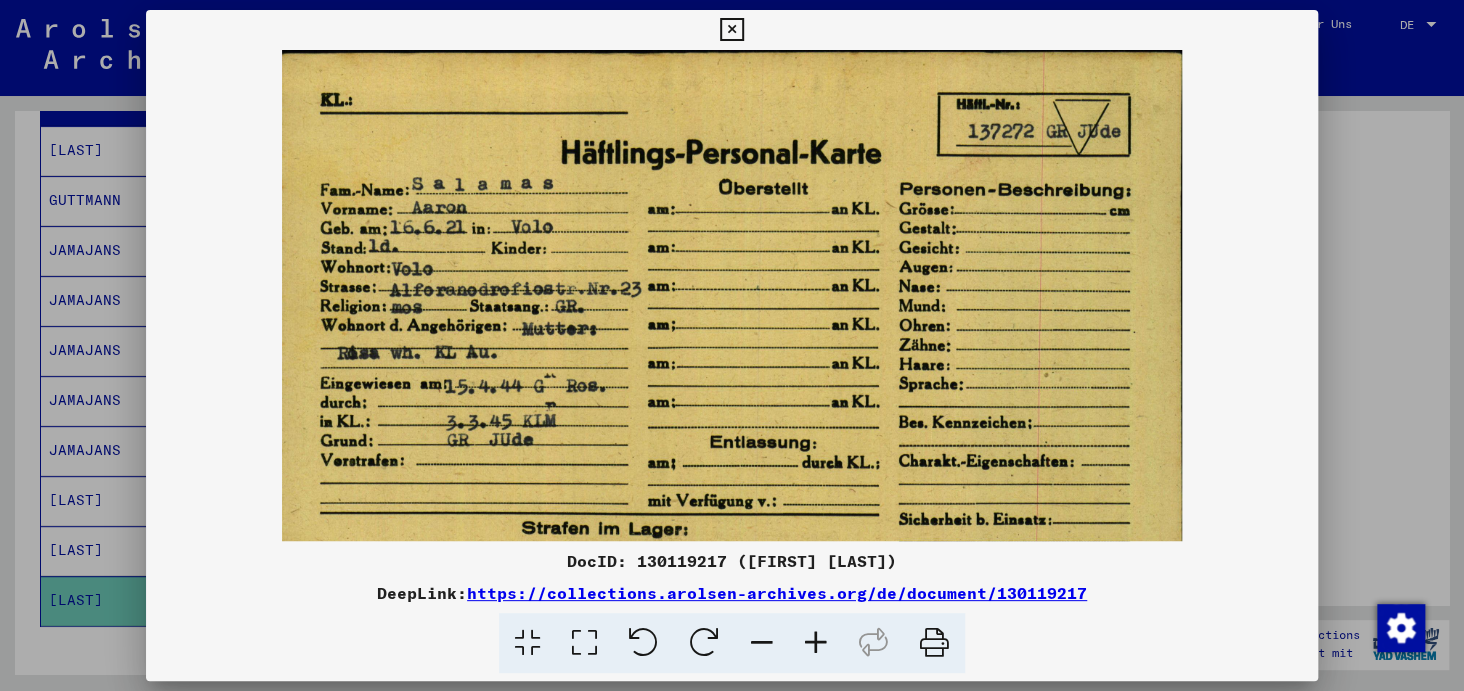 click at bounding box center [816, 643] 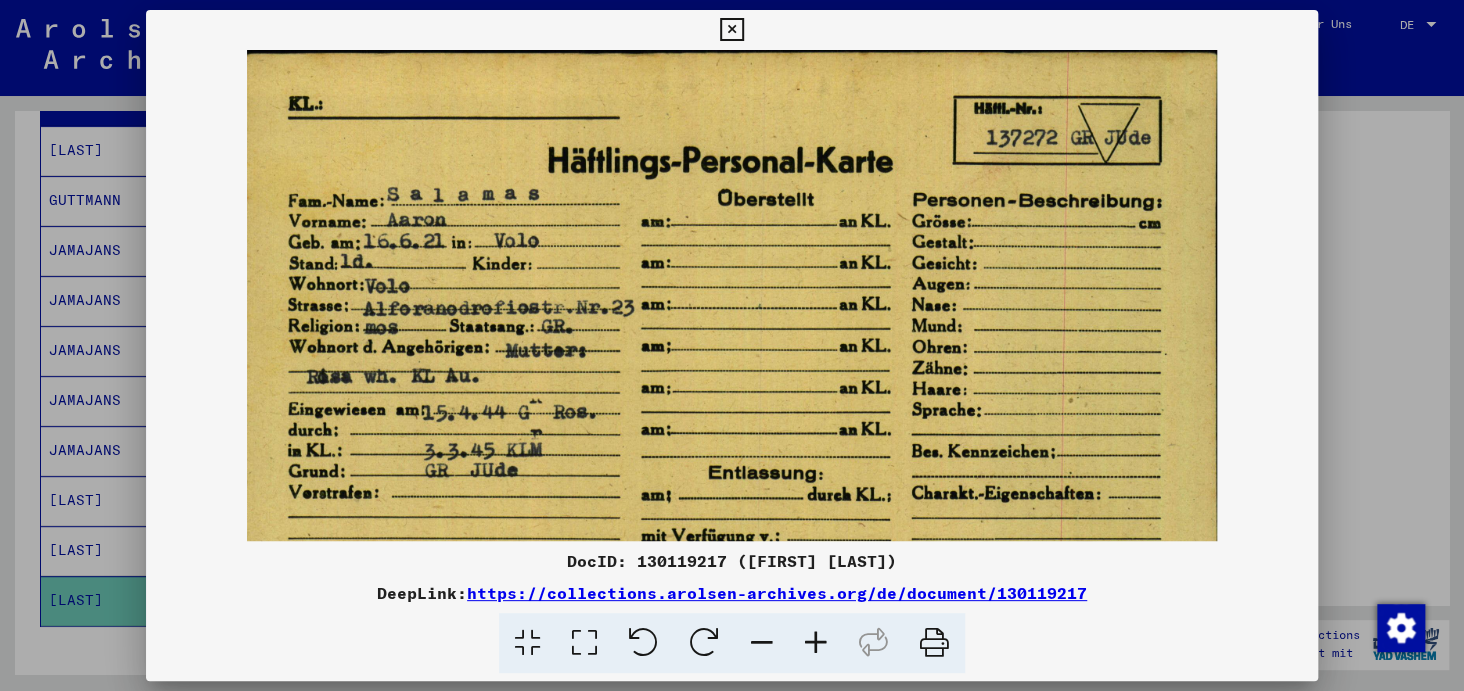 click at bounding box center (816, 643) 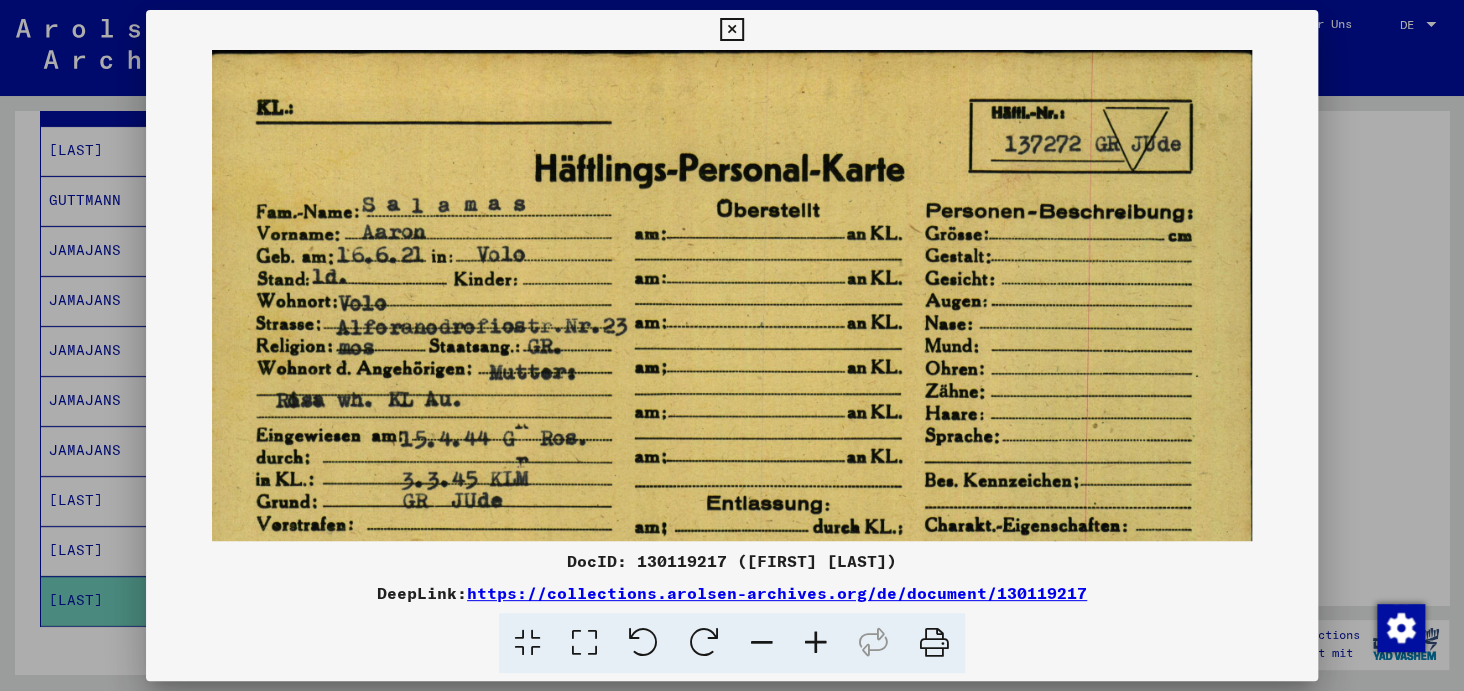 click at bounding box center (816, 643) 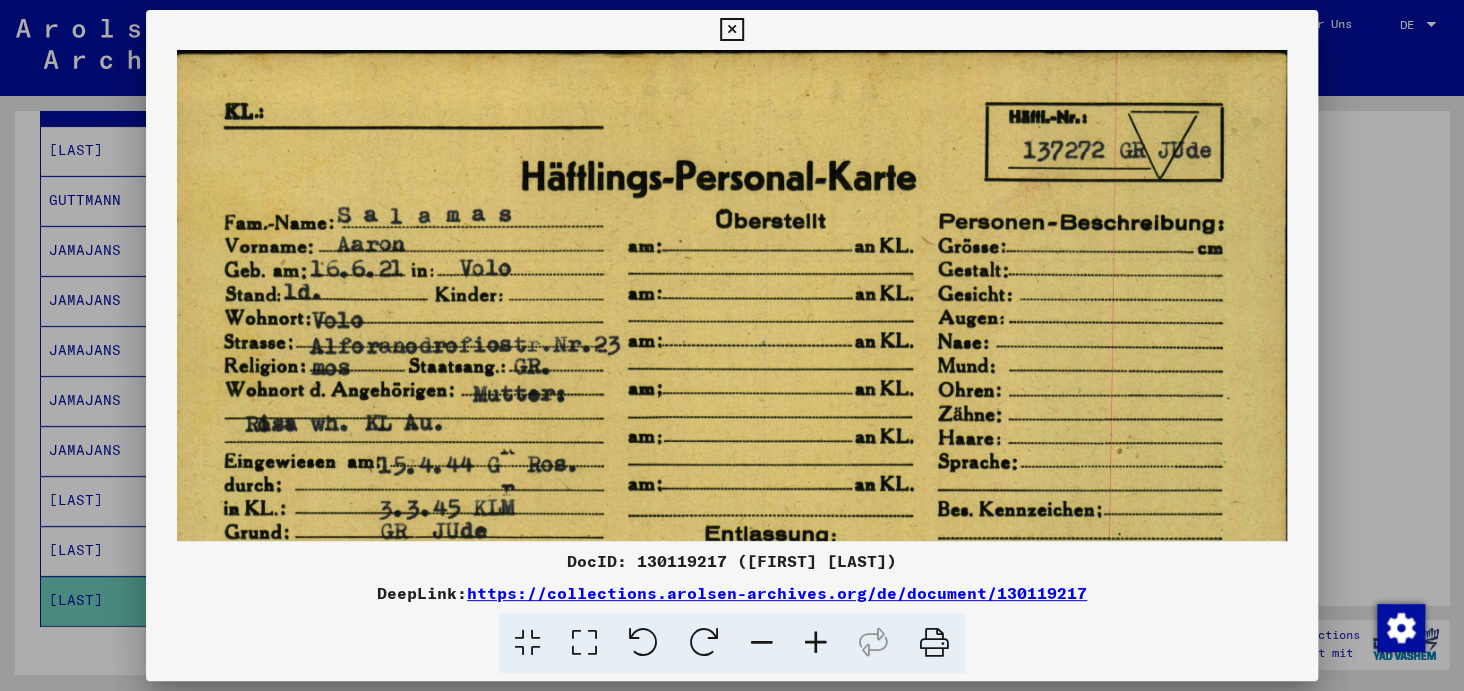 click at bounding box center [731, 30] 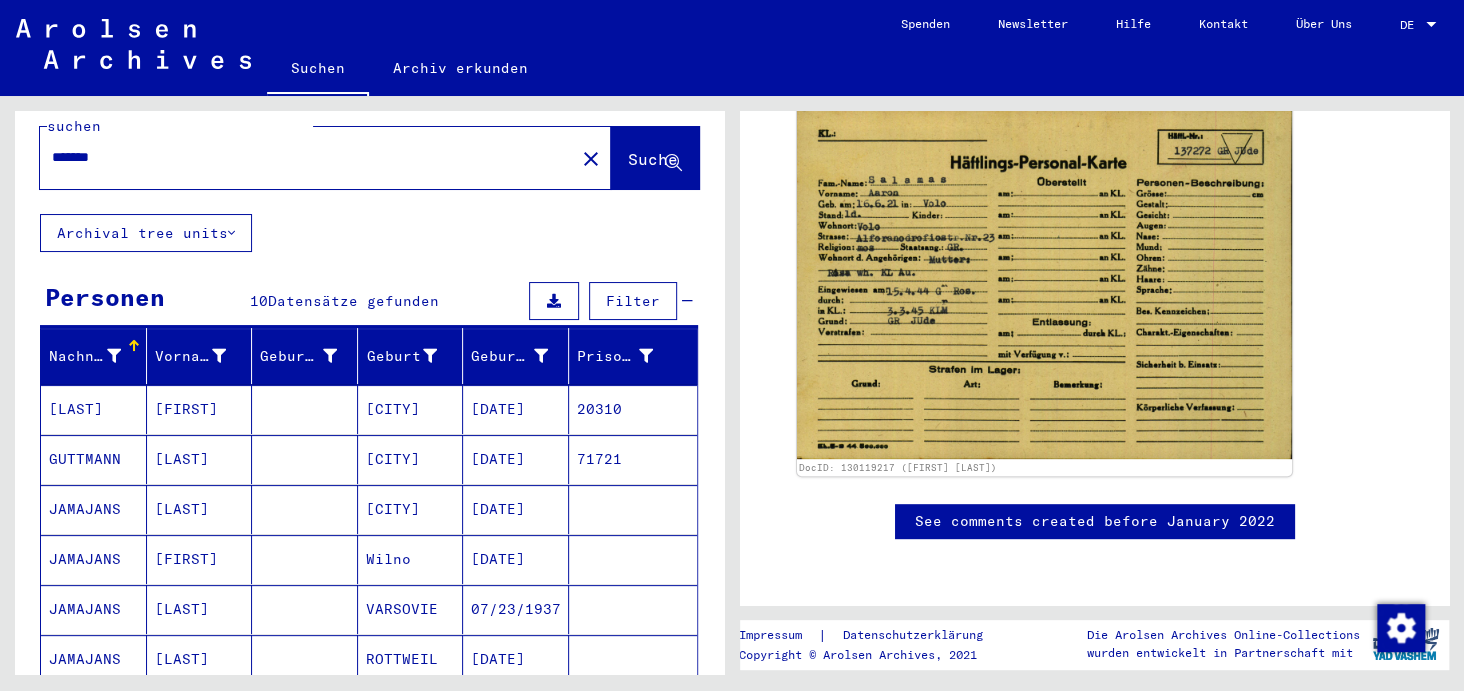 scroll, scrollTop: 0, scrollLeft: 0, axis: both 